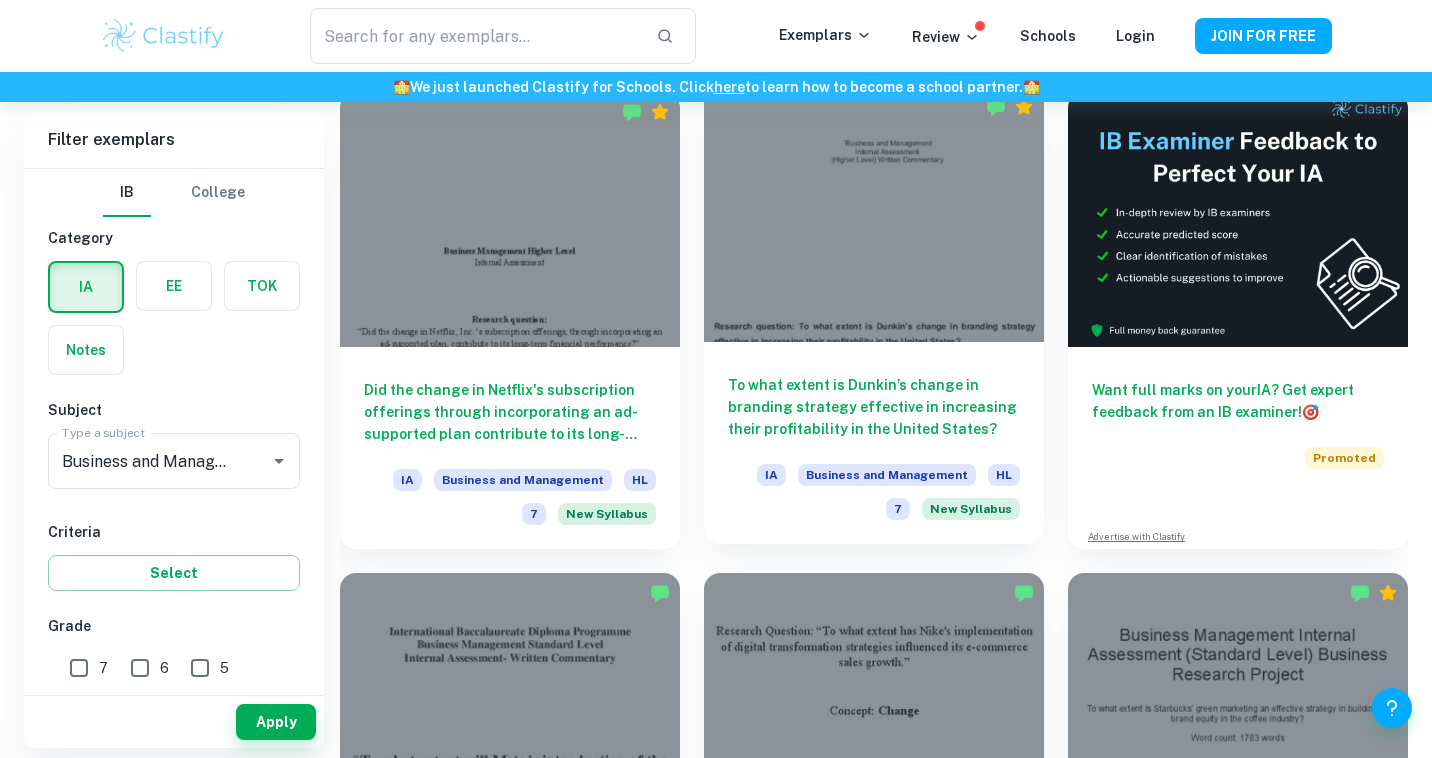 scroll, scrollTop: 585, scrollLeft: 0, axis: vertical 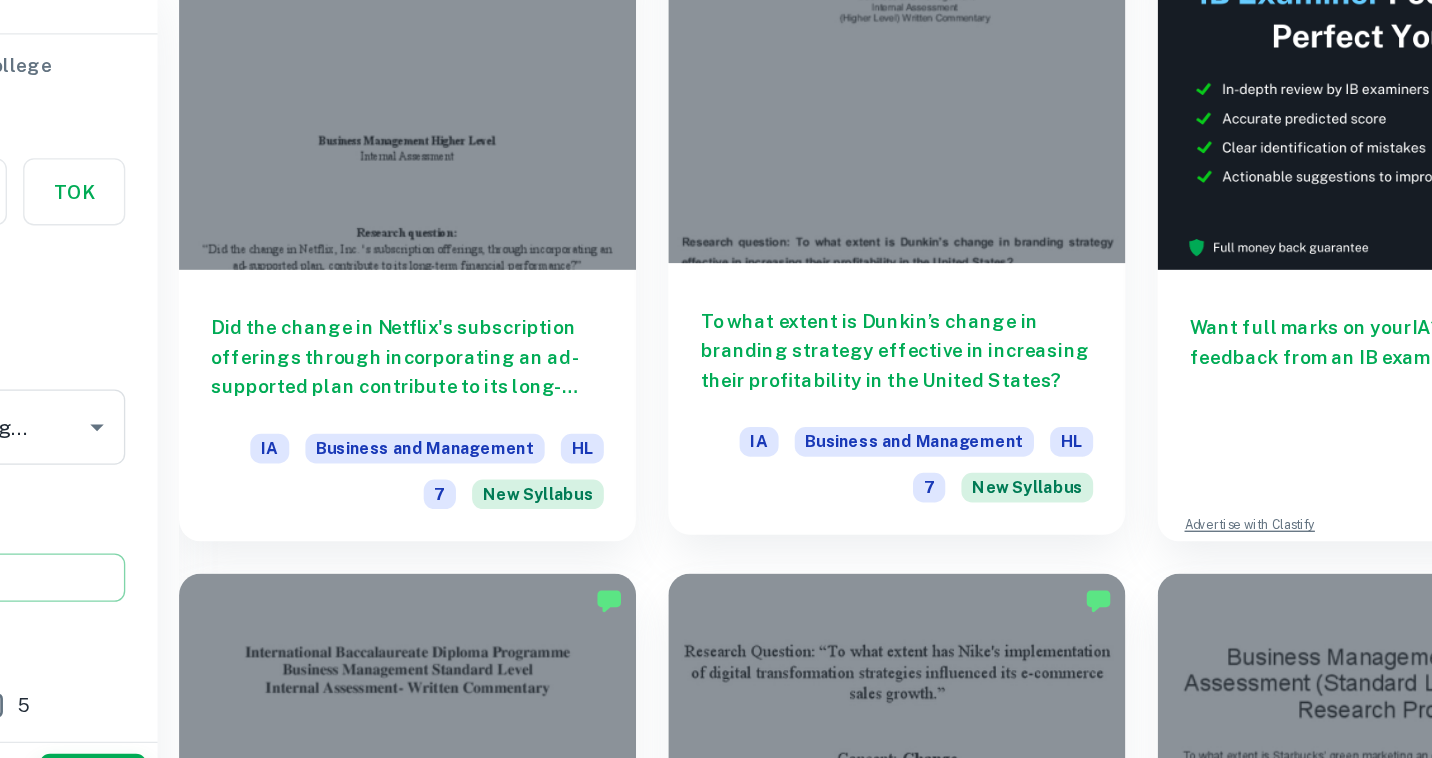 click on "To what extent is Dunkin’s change in branding strategy effective in increasing their profitability in the United States?" at bounding box center (874, 404) 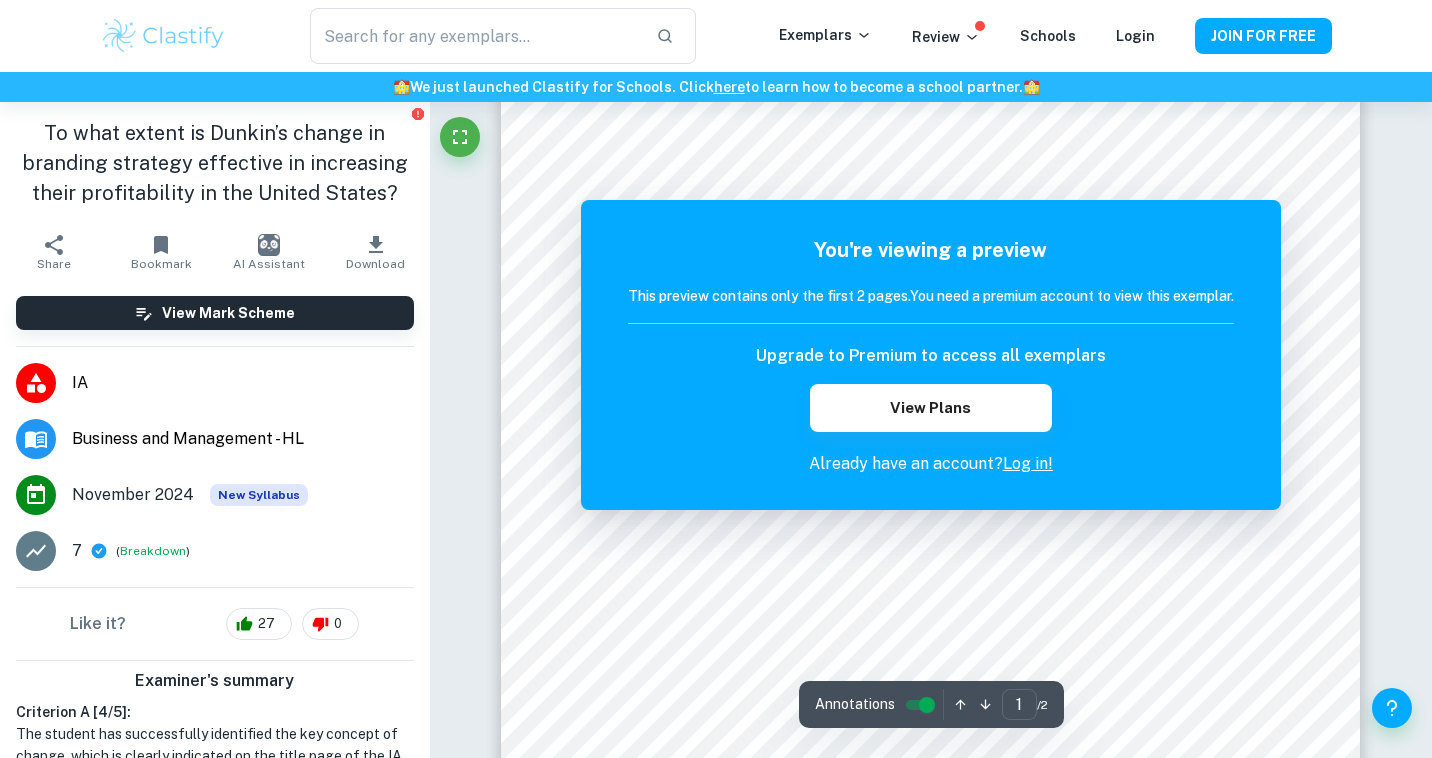 scroll, scrollTop: 142, scrollLeft: 0, axis: vertical 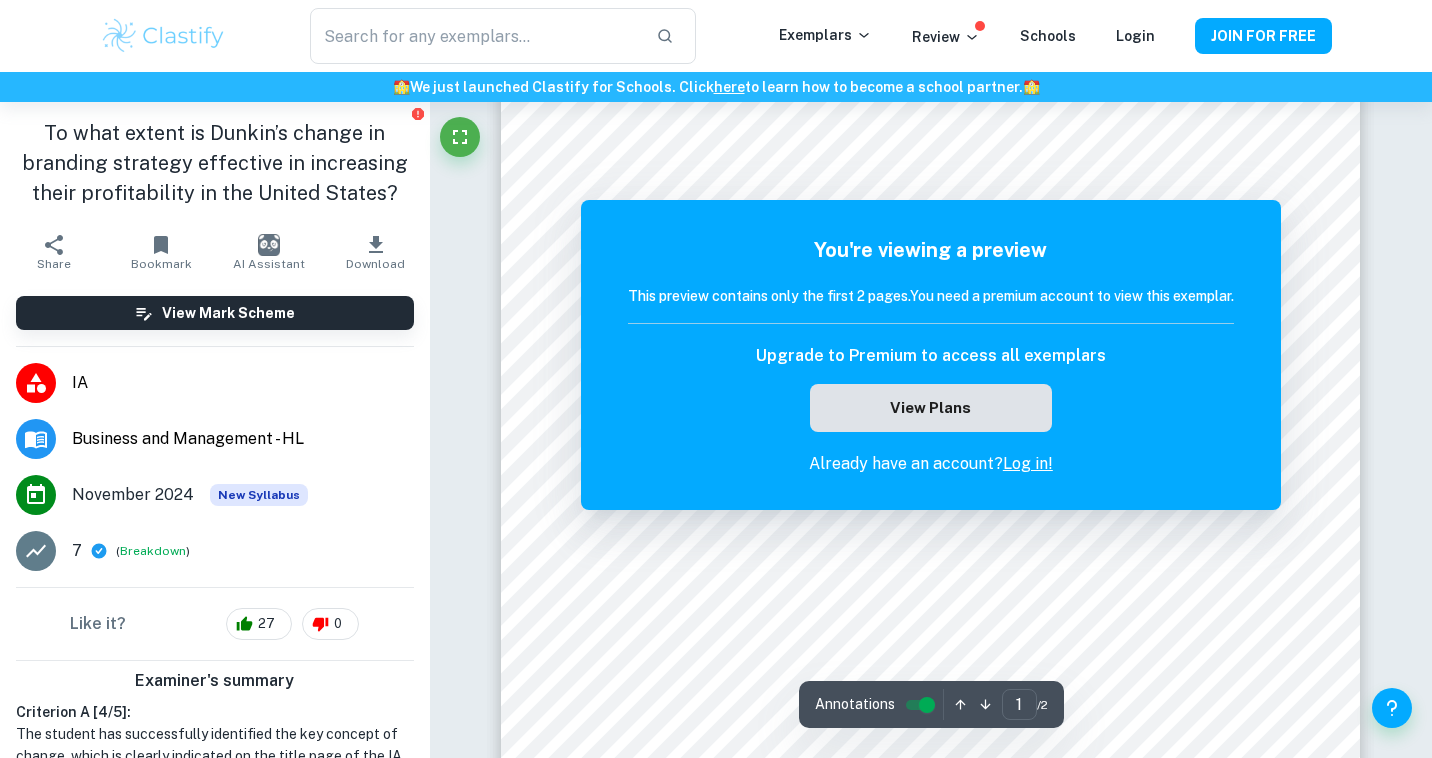 click on "View Plans" at bounding box center (931, 408) 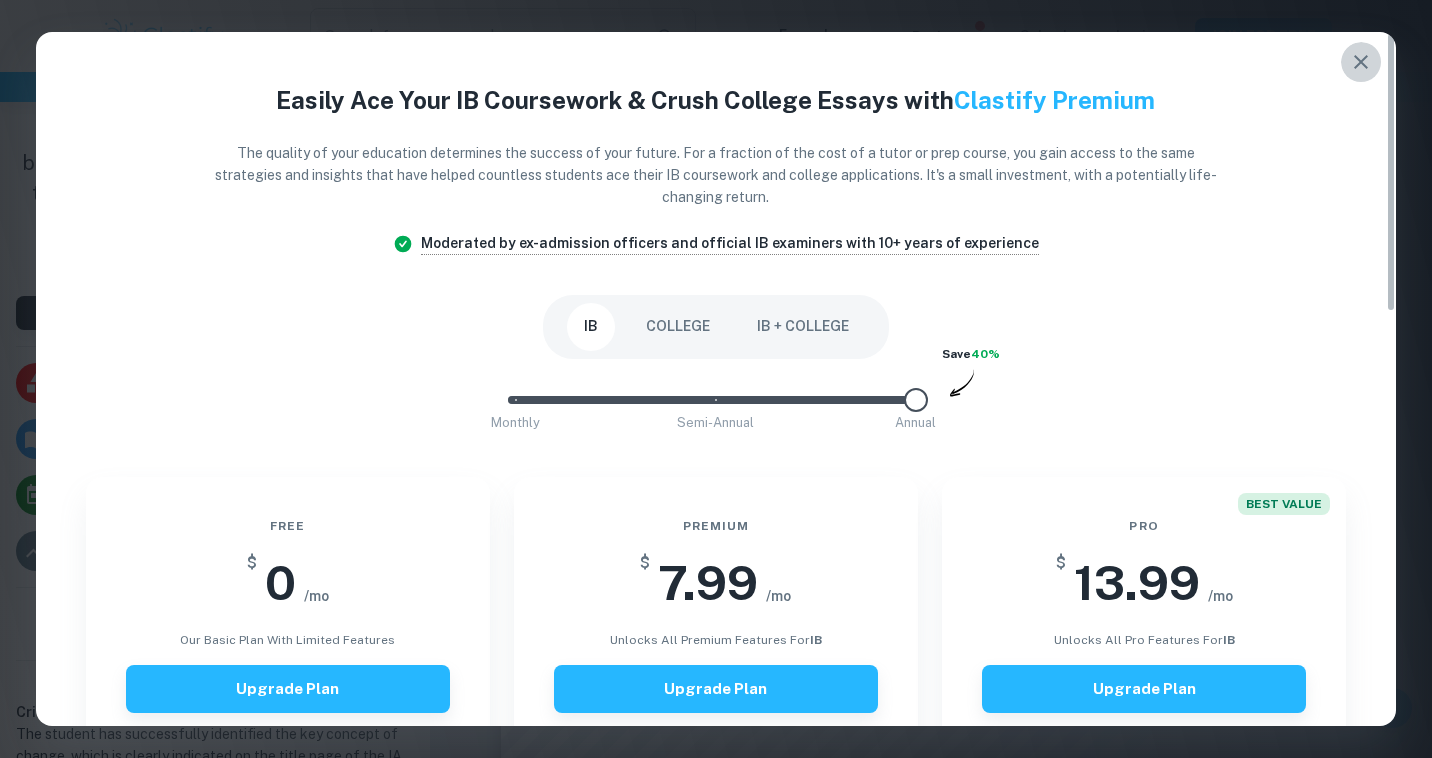 click 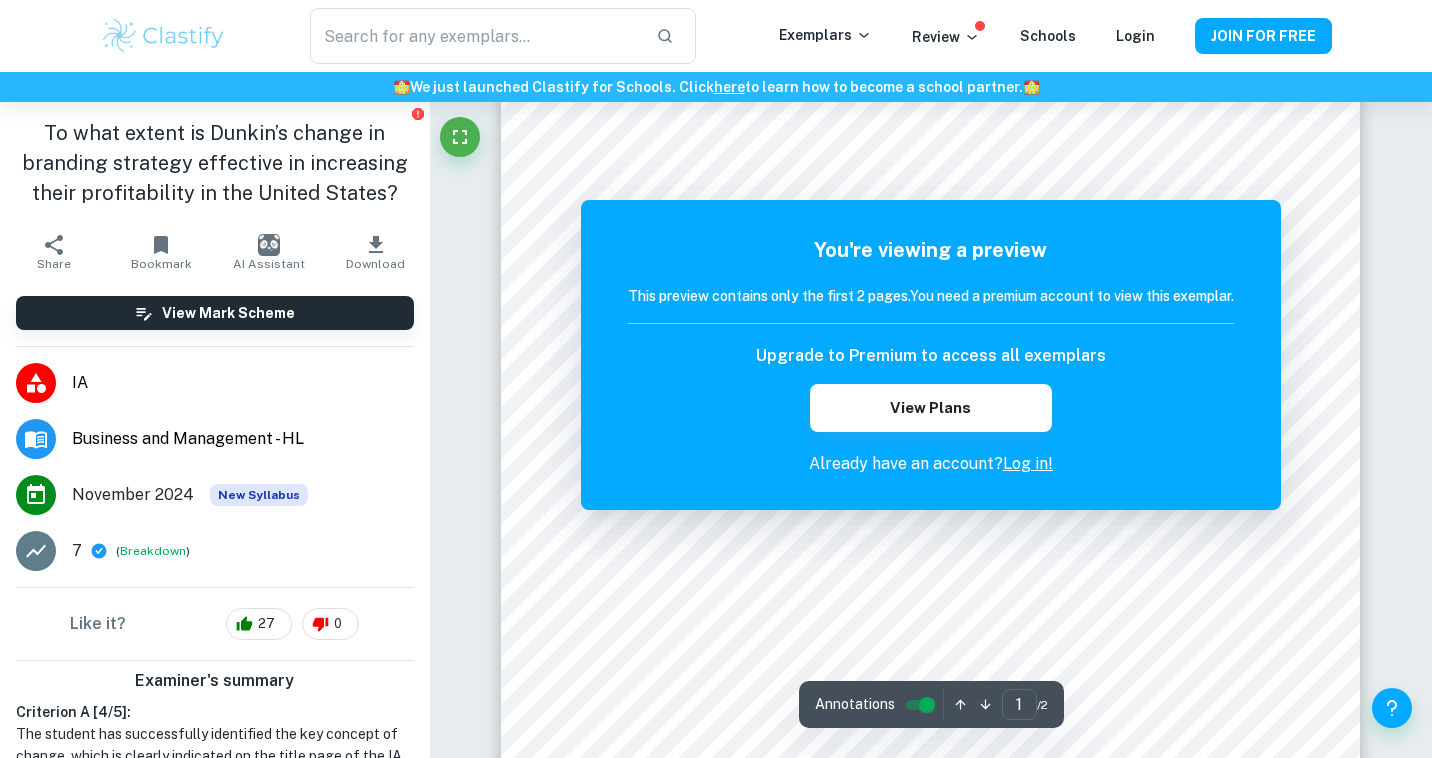 scroll, scrollTop: 0, scrollLeft: 0, axis: both 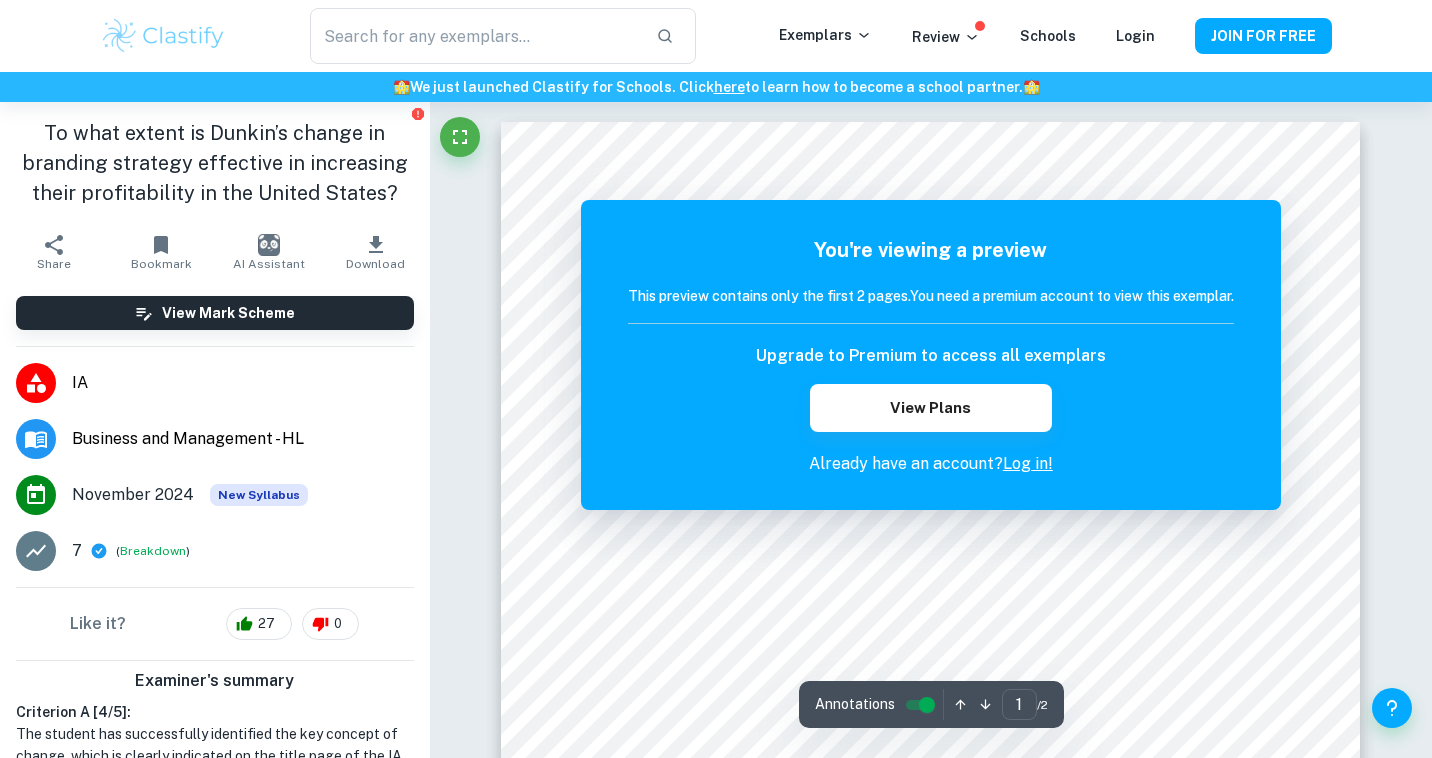 click on "The remaining pages are not being displayed You're viewing a preview This preview contains only the first 2 pages.  You need a premium account to view this exemplar. Upgrade to Premium to access all exemplars View Plans   Already have an account?  Log in!" at bounding box center [930, 1401] 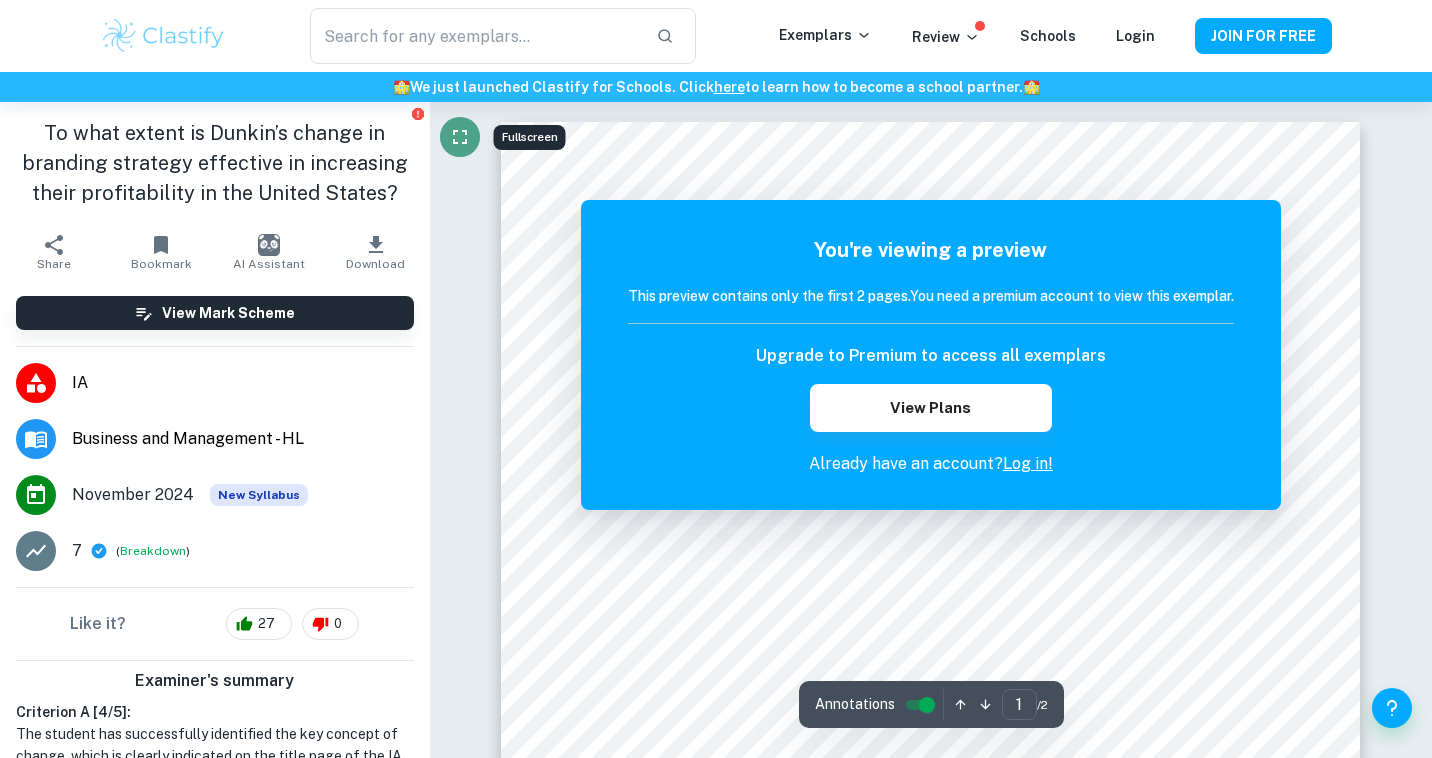 click 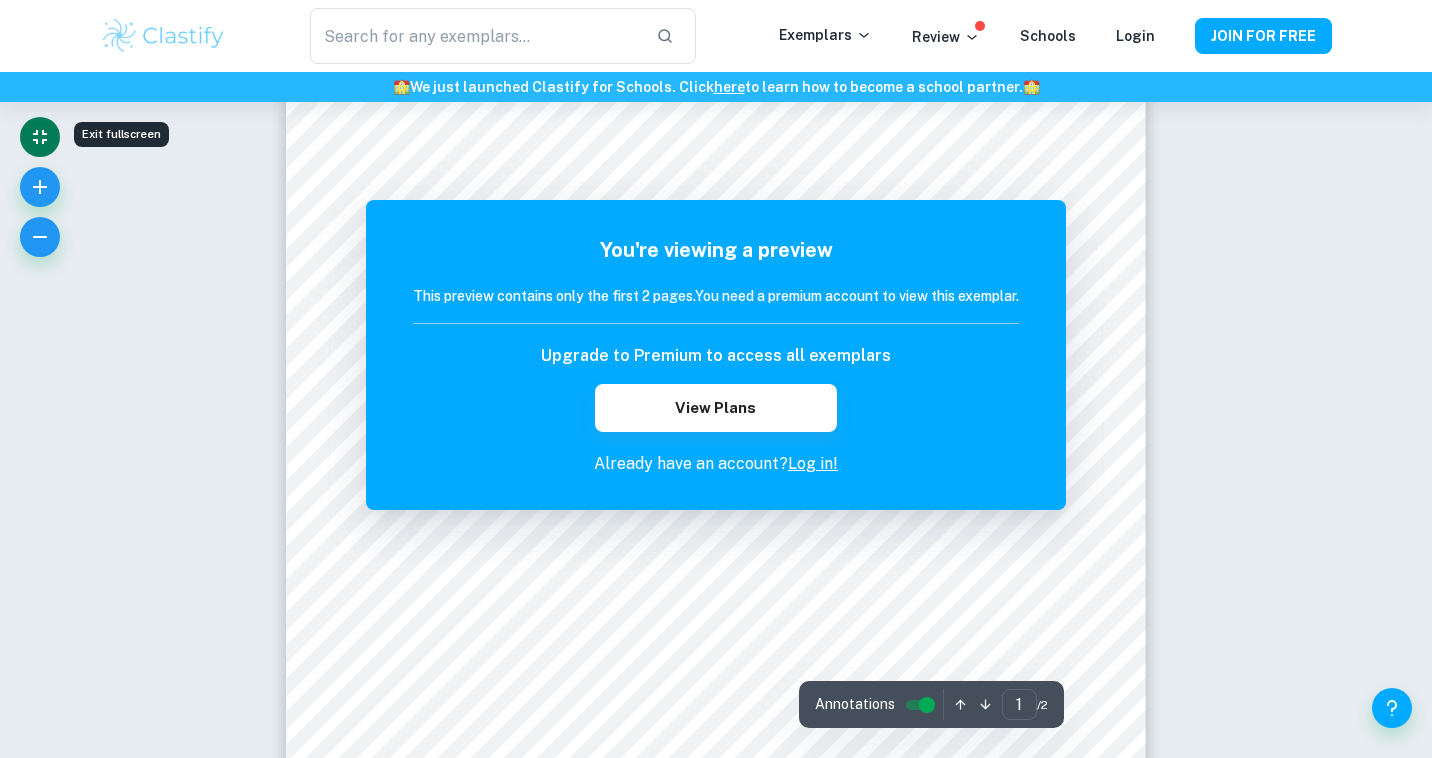 scroll, scrollTop: 0, scrollLeft: 0, axis: both 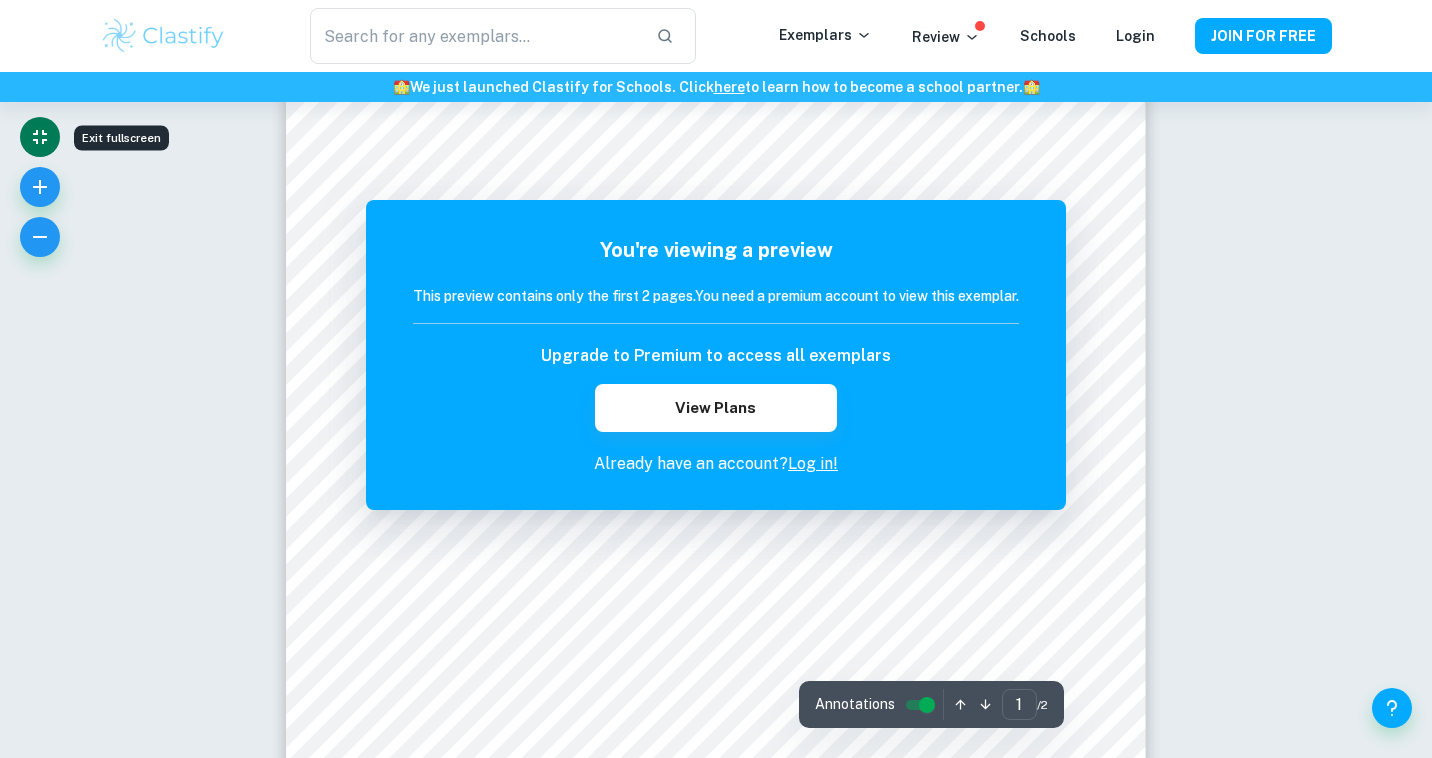 click on "Incorrect Criterion A The research question either tackles the company’s past issues (backward-looking) or its future (forward-looking) Comment The student's question appears to tackle a present issue. Therefore, the student could have ensured that the question presented a past issue or a forward-looking issue. For example, " To what extent was Dunkin's change in branding strategy effective in increasing their profitability in the United States?" Written by Natalia Ask Clai Correct Criterion A The student bases the work around a single business Comment The student centered the IA around Dunkin’ as the sole business. The analysis of Dunkin’s rebranding strategy, including the name change to "Dunkin", adjustments to the menu, and enhancements in store design, showcases a comprehensive exploration of the company's operations. The use of various business tools, such as the BCG Matrix and Porter’s Generic Strategies, reinforces the focus on Dunkin’ in addressing the research question Written by Natalia" at bounding box center [716, 1018] 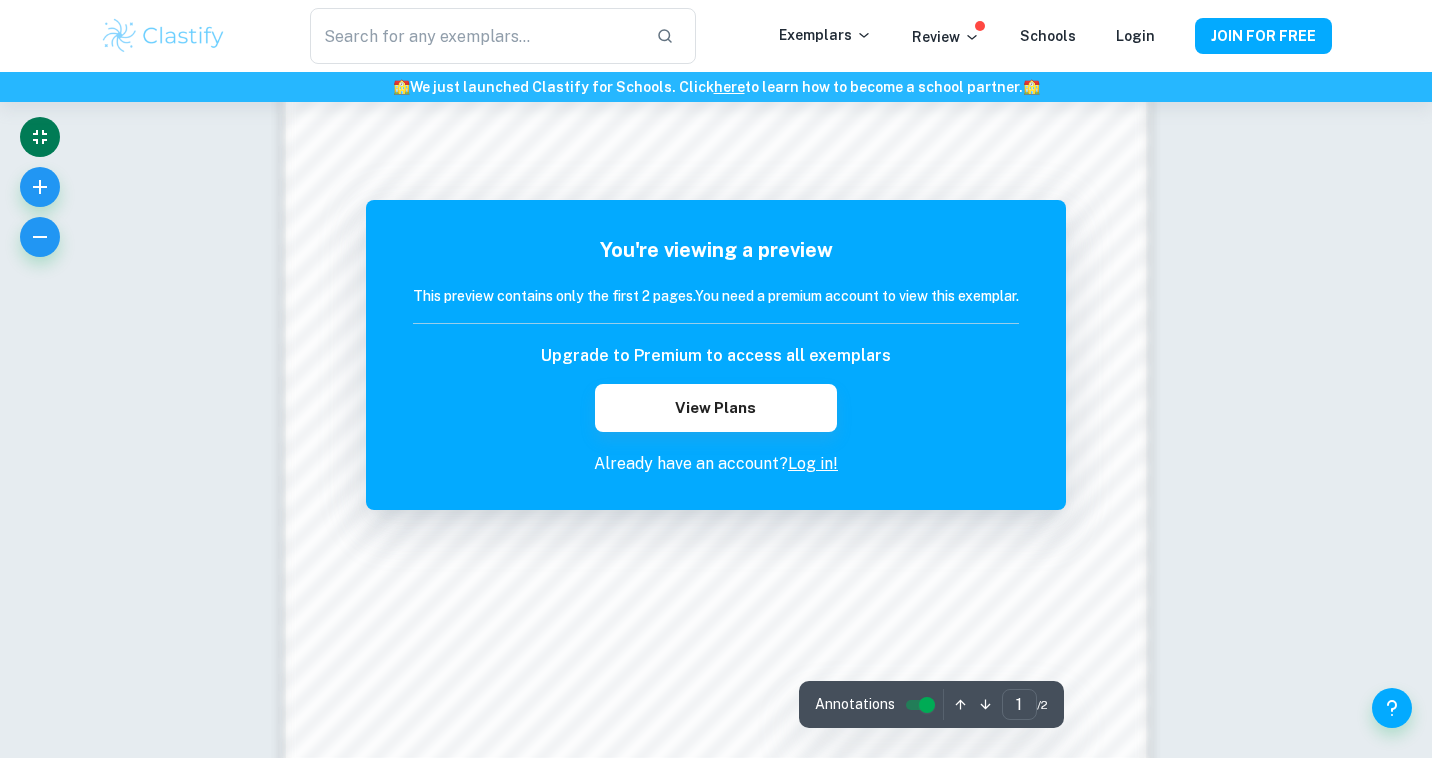 scroll, scrollTop: 1942, scrollLeft: 0, axis: vertical 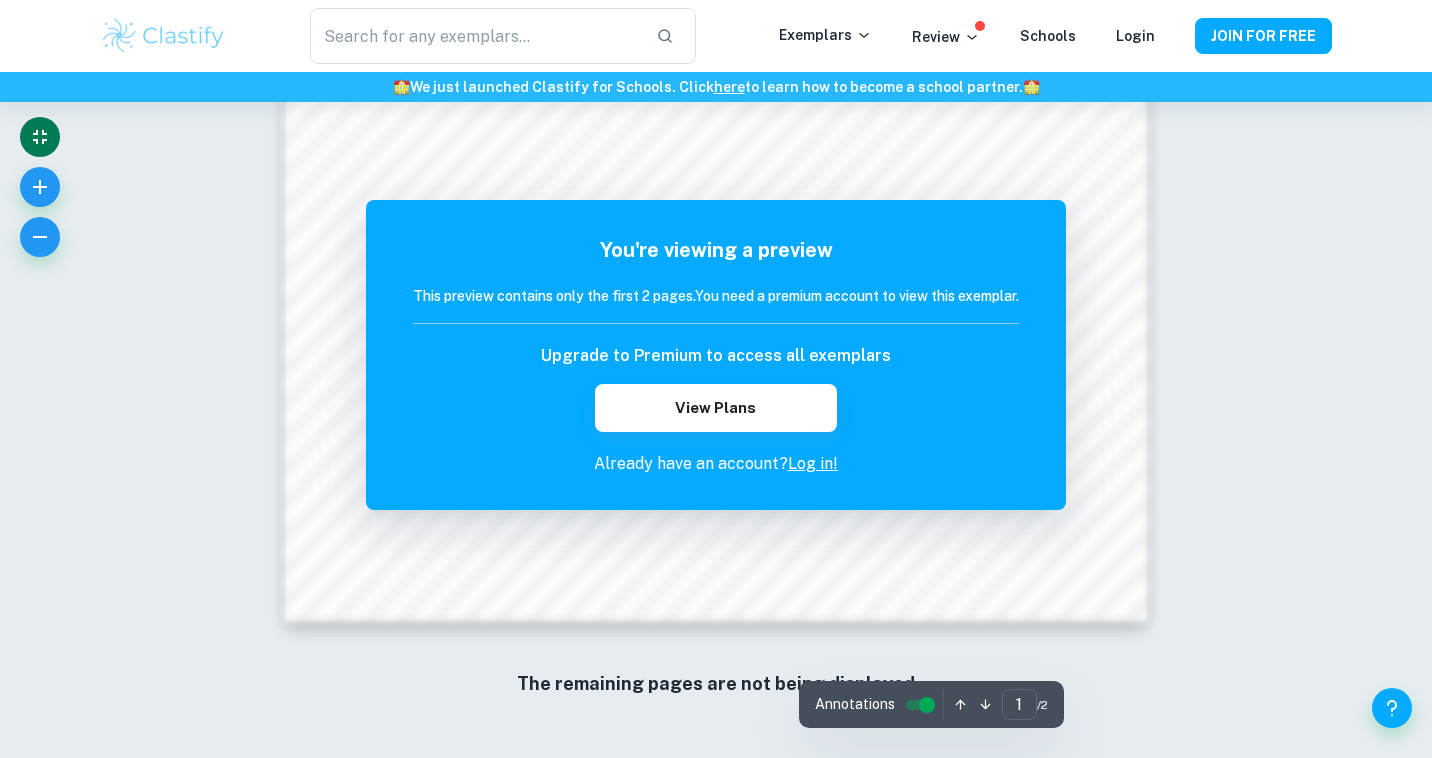 click on "Log in!" at bounding box center [813, 463] 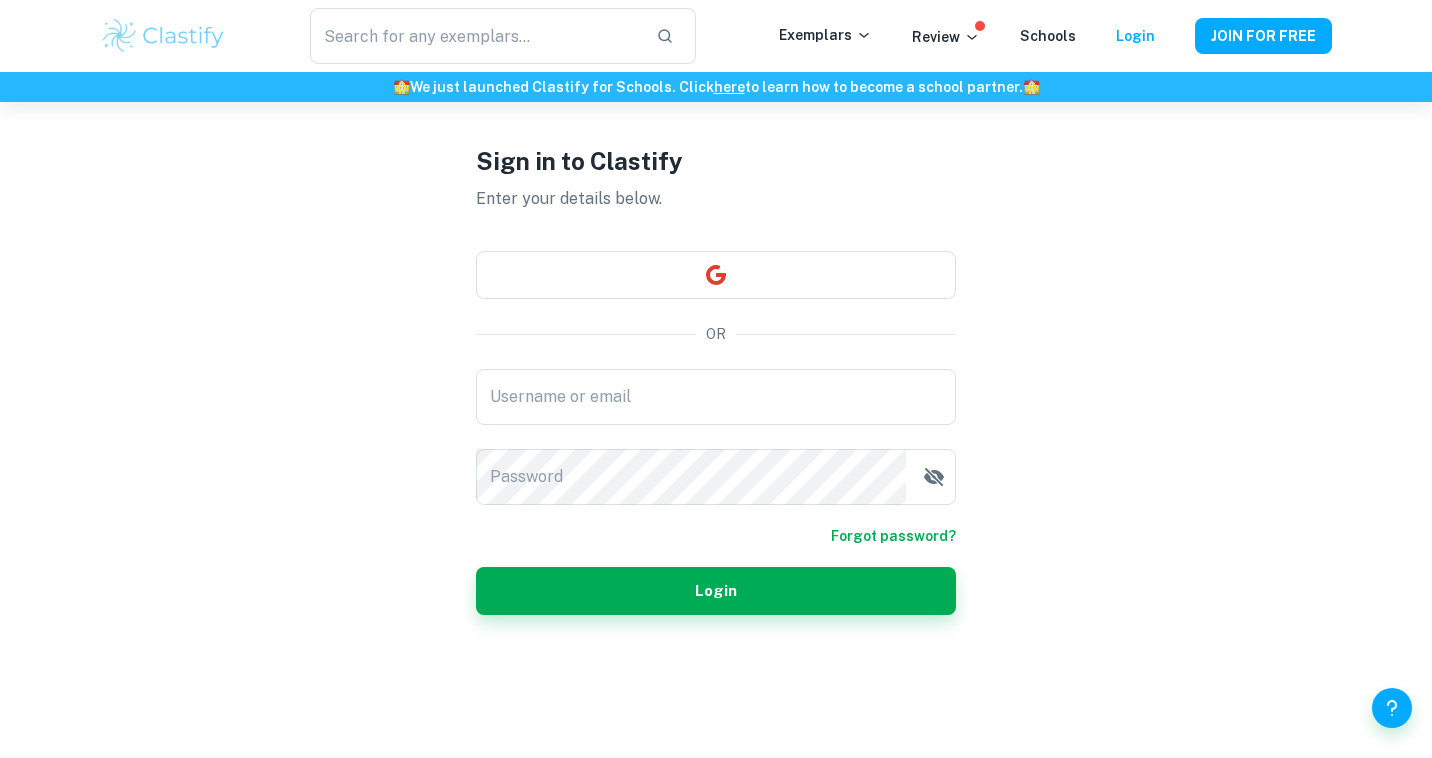 scroll, scrollTop: 0, scrollLeft: 0, axis: both 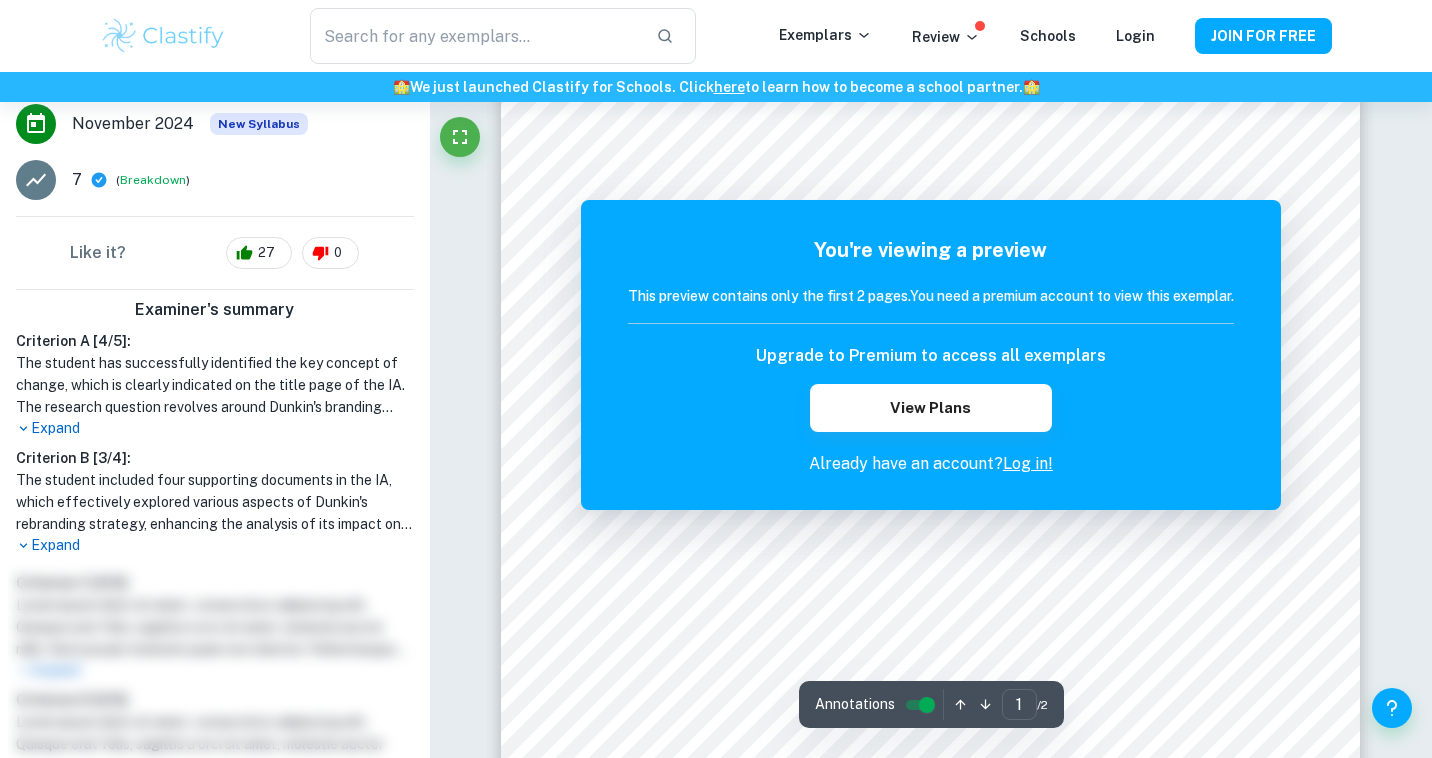 click on "Expand" at bounding box center [215, 428] 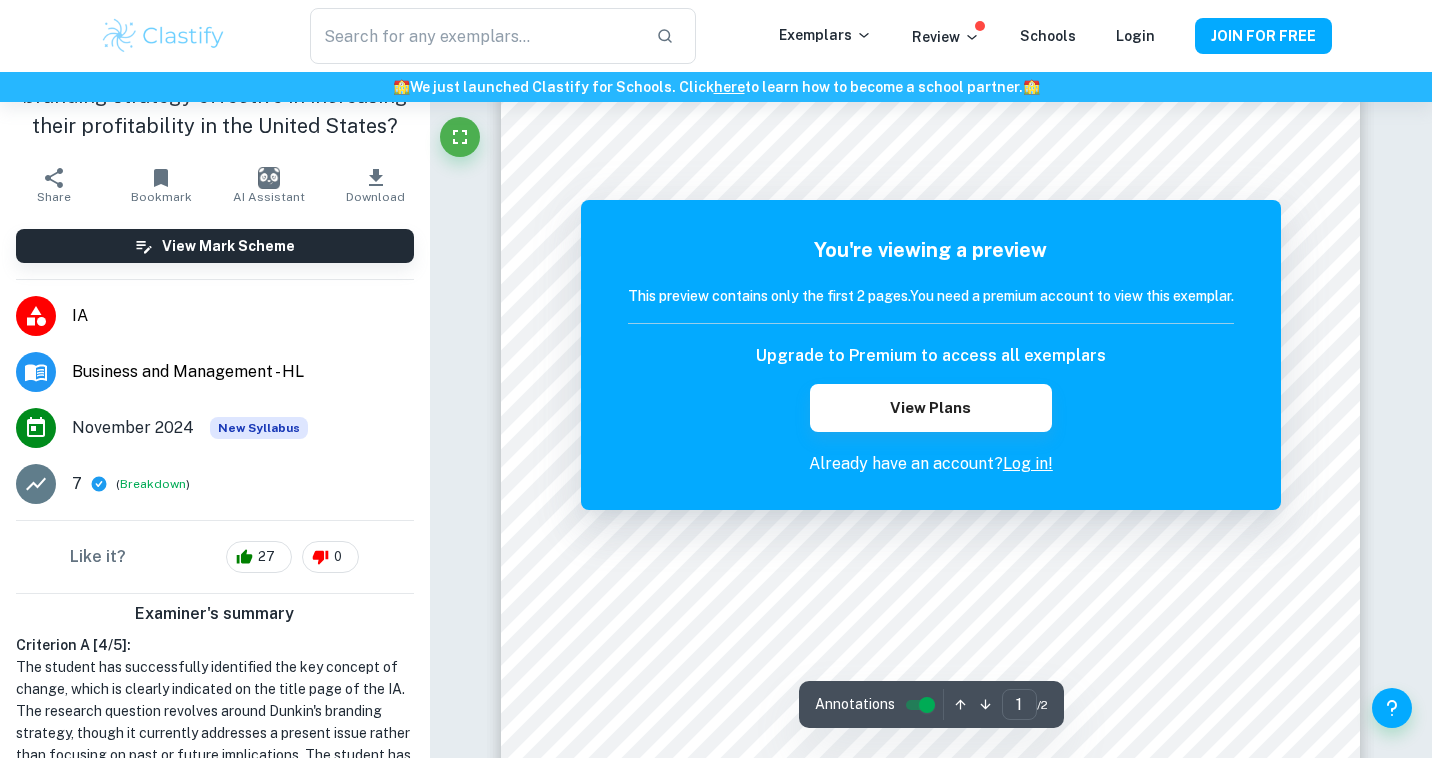 scroll, scrollTop: 0, scrollLeft: 0, axis: both 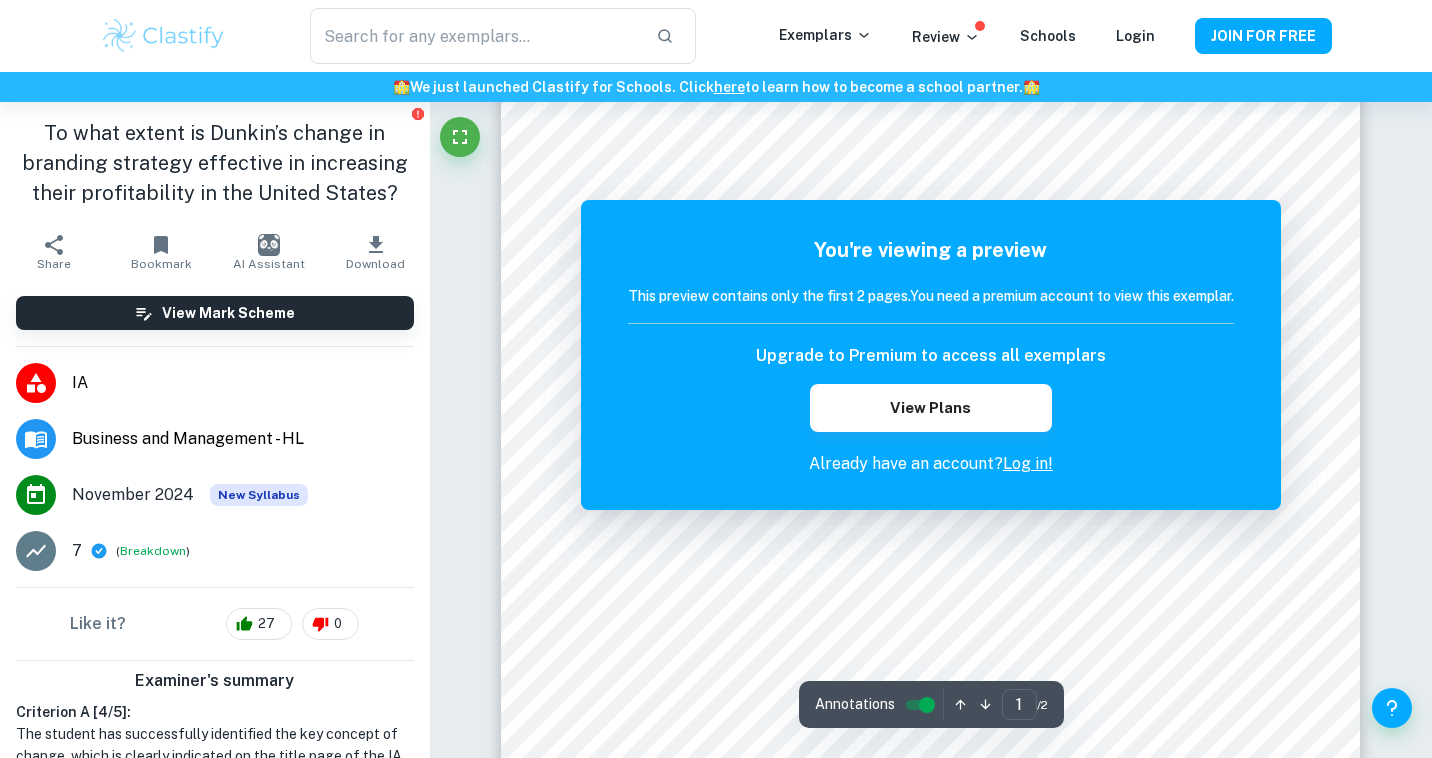 click 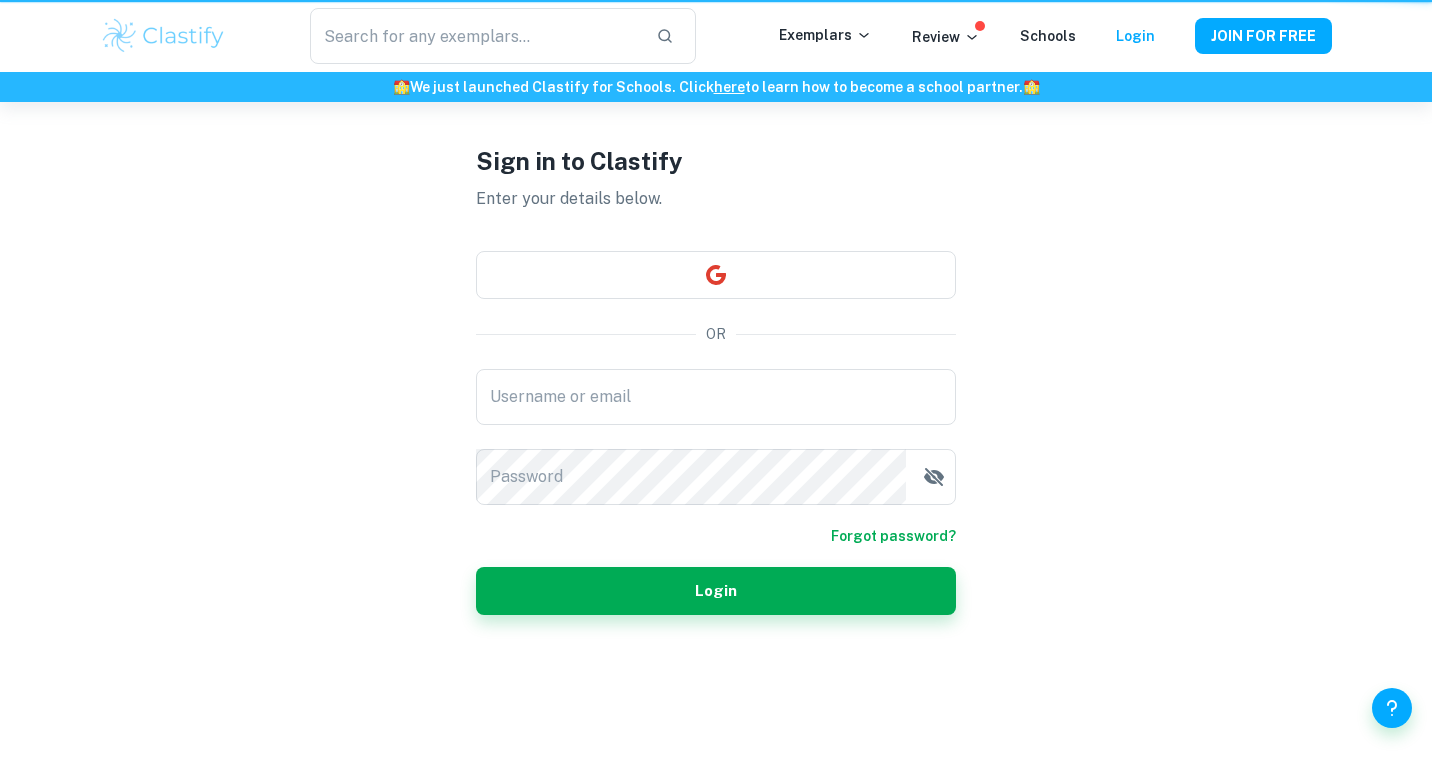 scroll, scrollTop: 0, scrollLeft: 0, axis: both 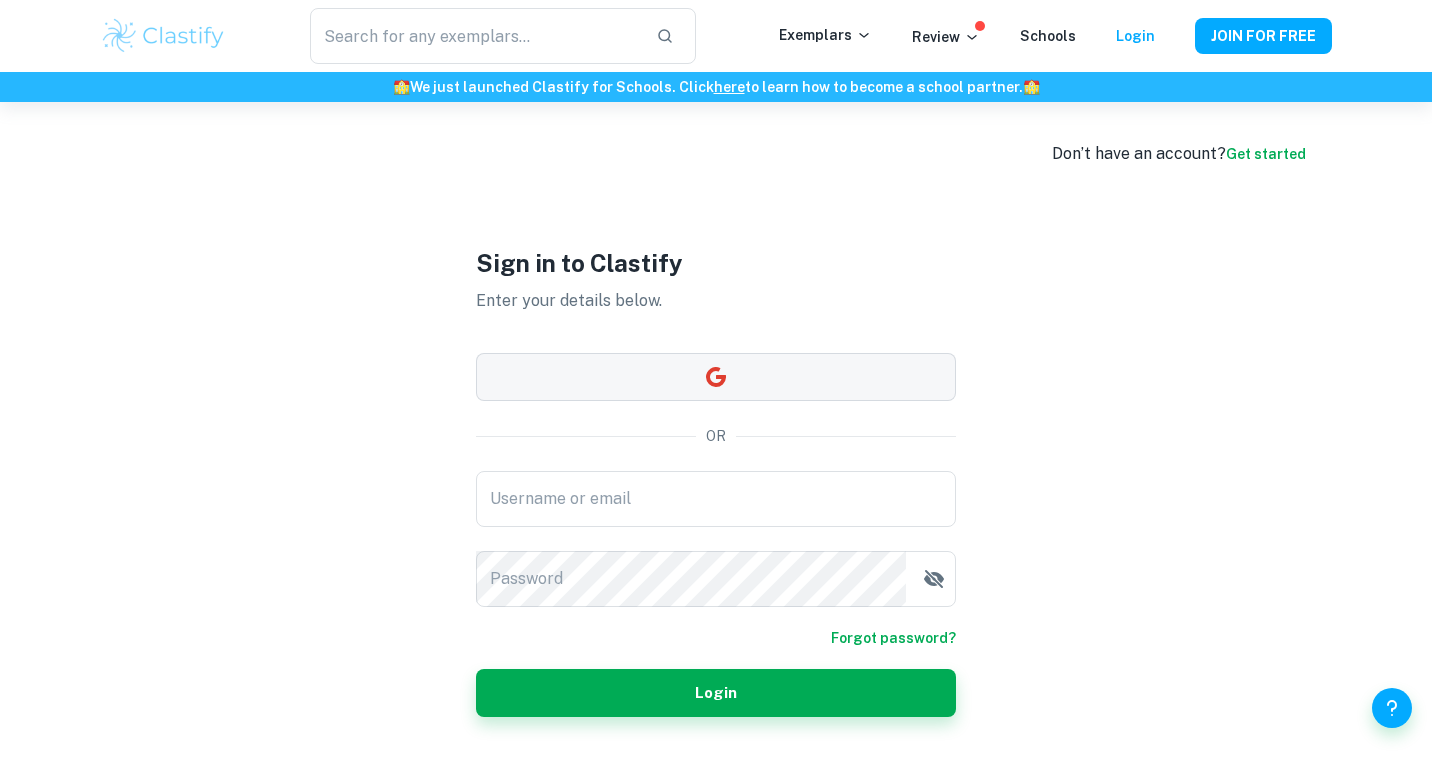 click 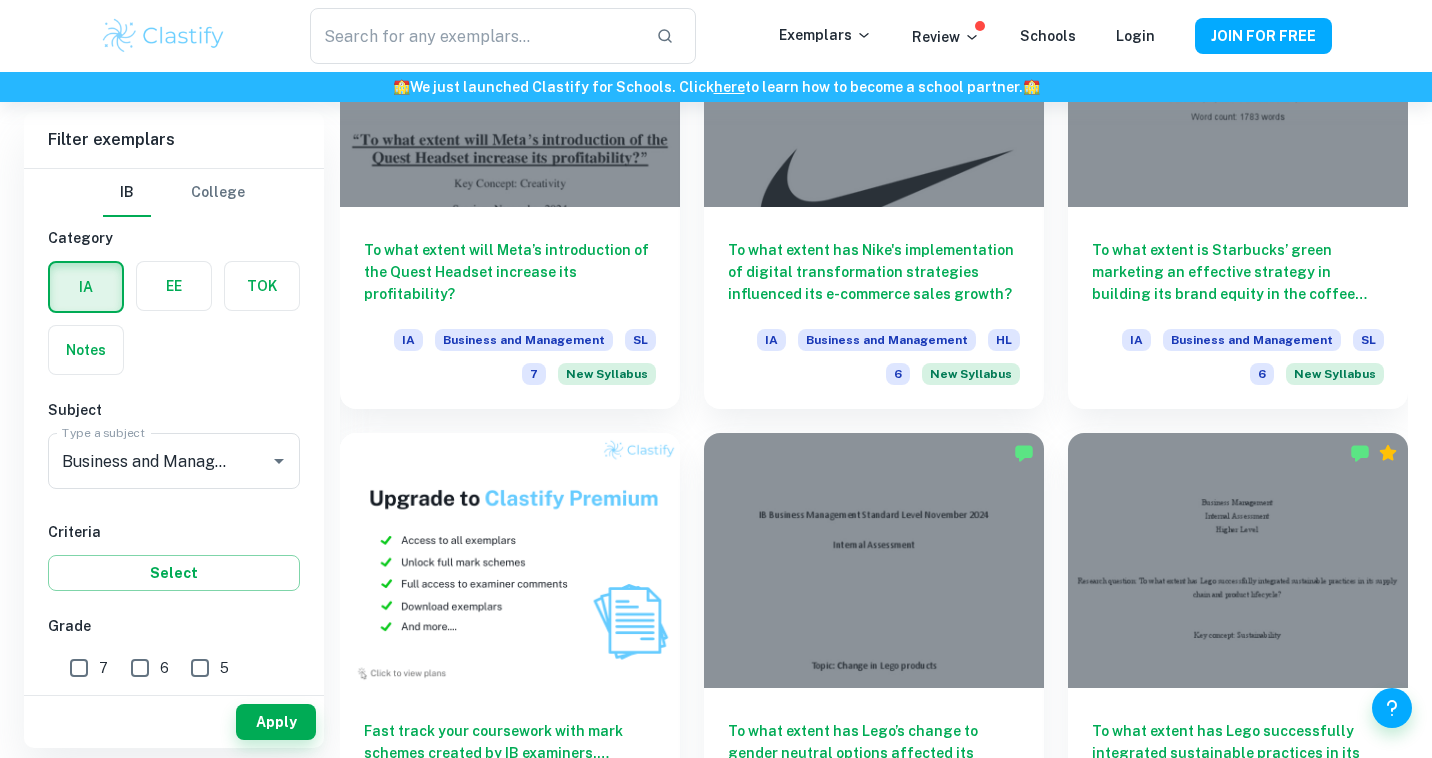 scroll, scrollTop: 1201, scrollLeft: 0, axis: vertical 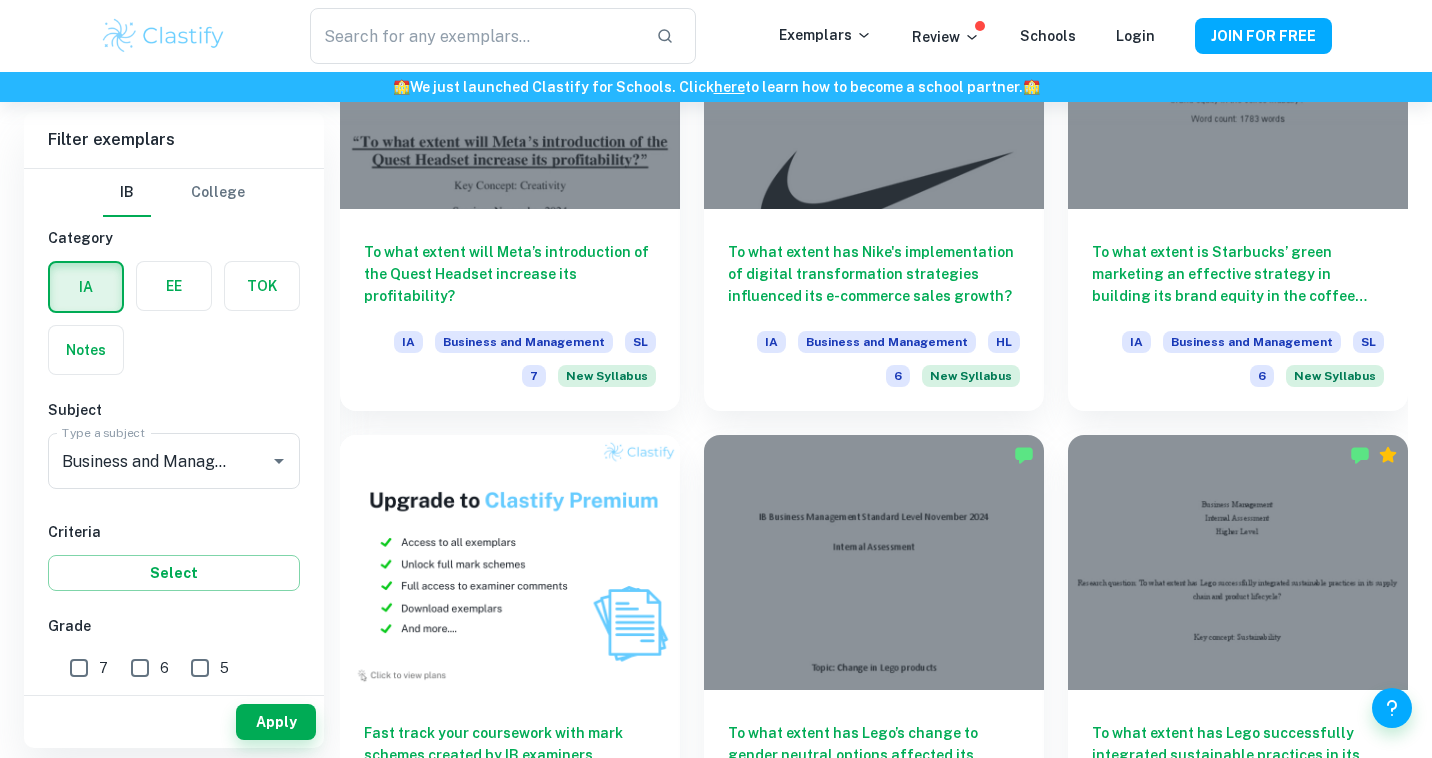 click on "To what extent is Starbucks’ green marketing an effective strategy in building its brand equity in the coffee industry? IA Business and Management SL 6 New Syllabus" at bounding box center [1226, 170] 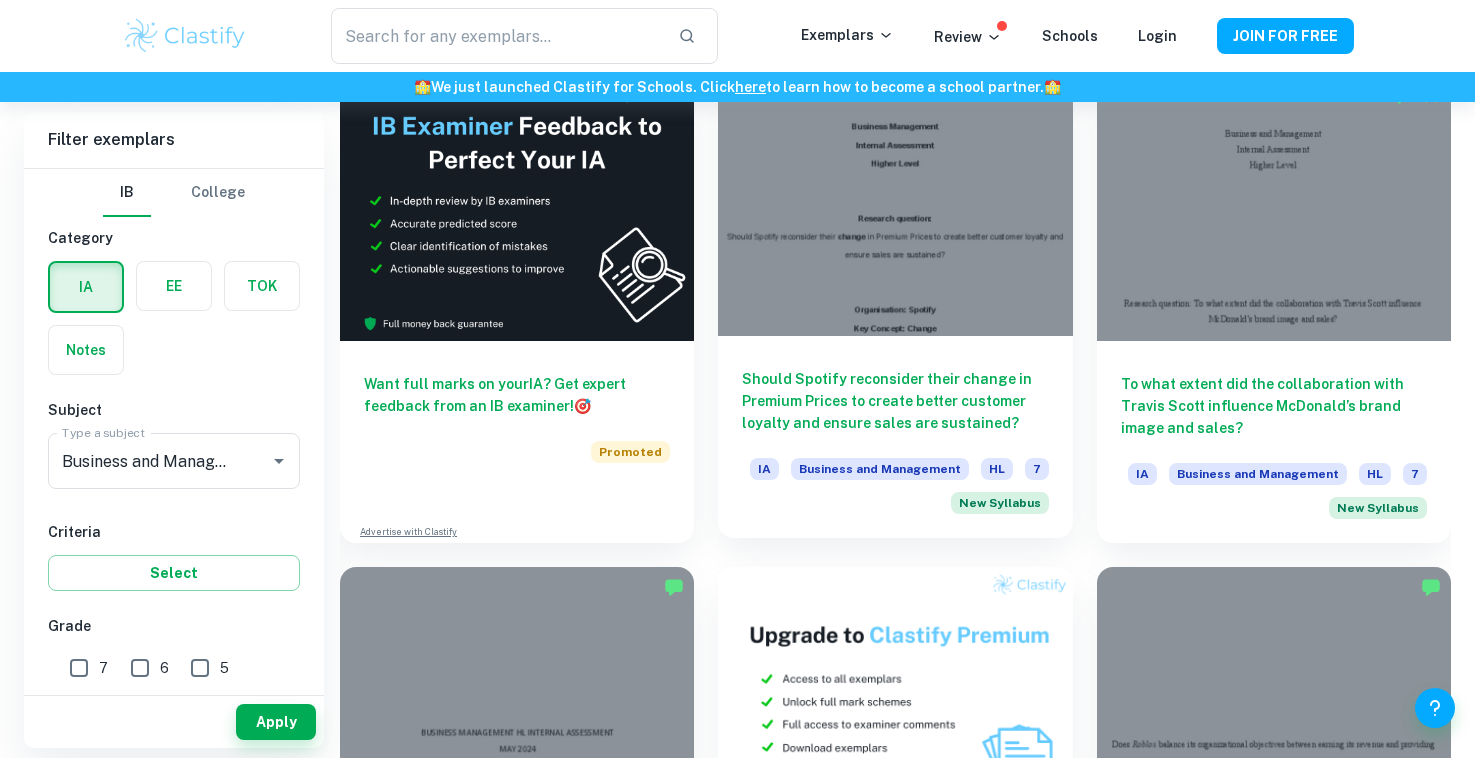 scroll, scrollTop: 3550, scrollLeft: 0, axis: vertical 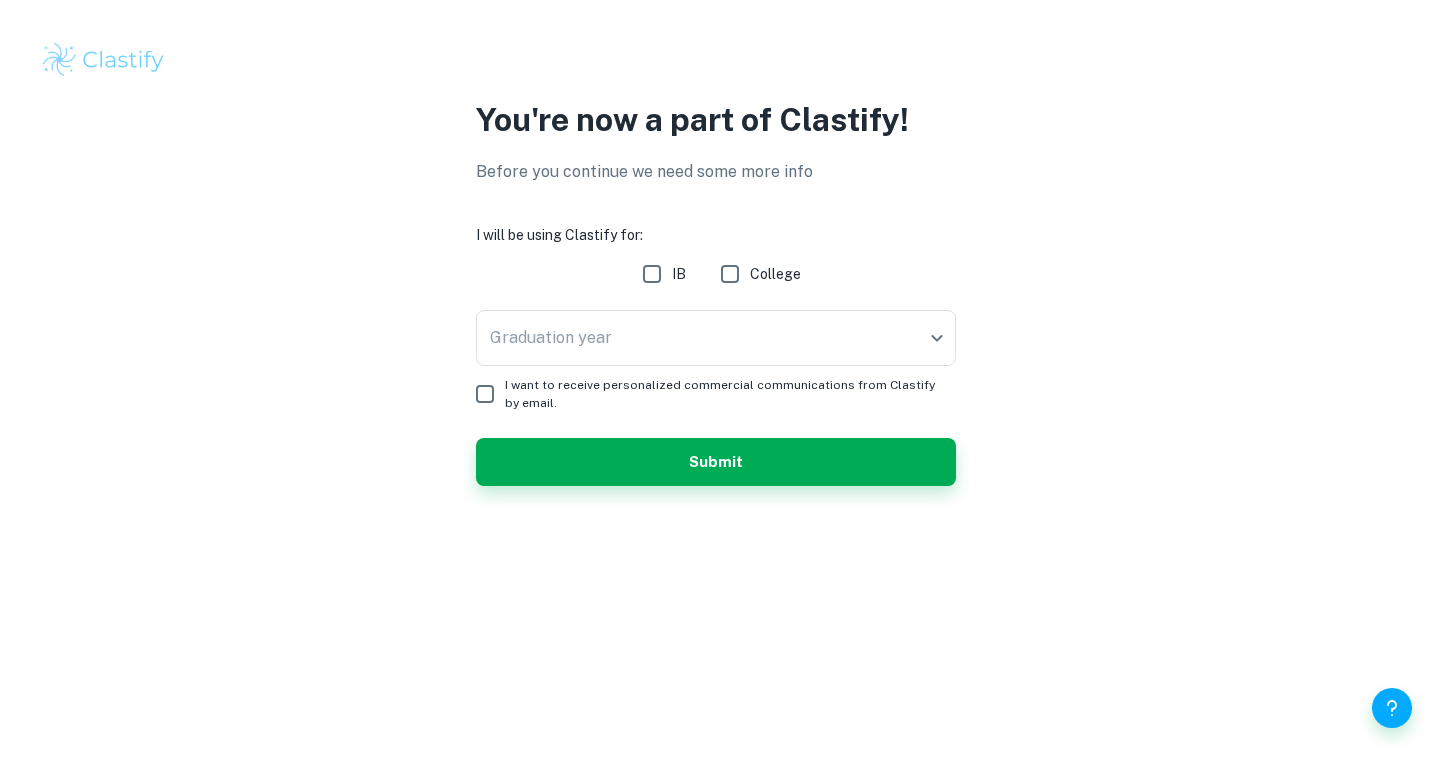 click on "College" at bounding box center [775, 274] 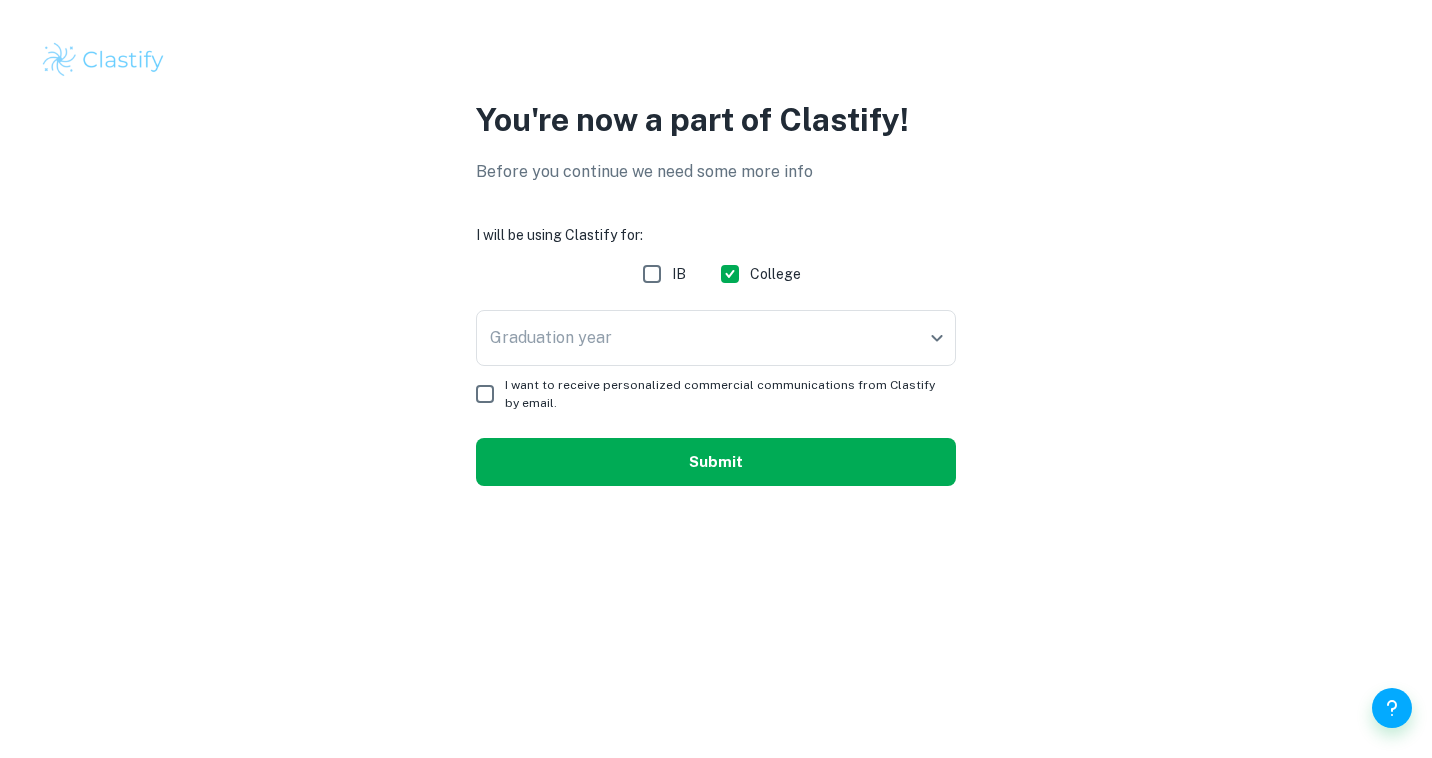 click on "Submit" at bounding box center [716, 462] 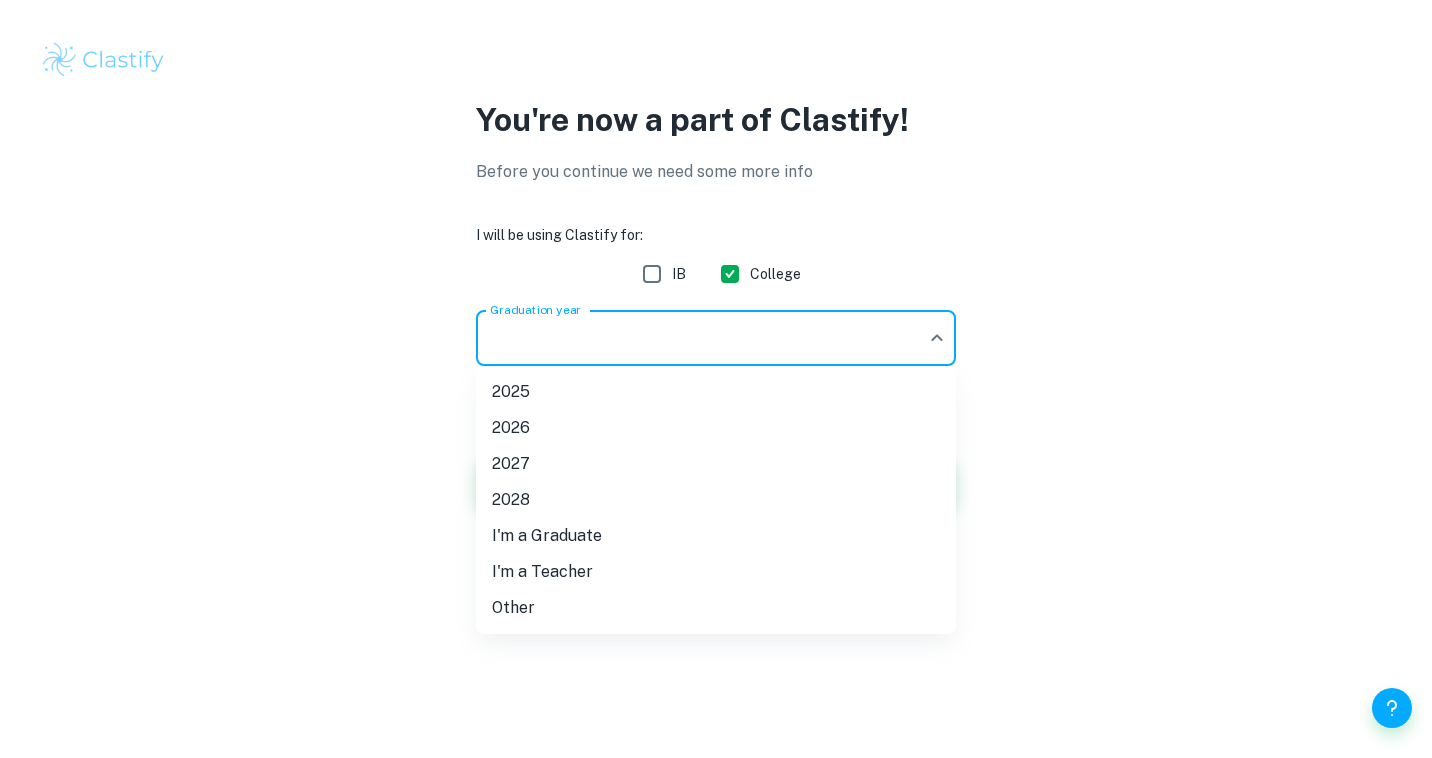 click on "We value your privacy We use cookies to enhance your browsing experience, serve personalised ads or content, and analyse our traffic. By clicking "Accept All", you consent to our use of cookies.   Cookie Policy Customise   Reject All   Accept All   Customise Consent Preferences   We use cookies to help you navigate efficiently and perform certain functions. You will find detailed information about all cookies under each consent category below. The cookies that are categorised as "Necessary" are stored on your browser as they are essential for enabling the basic functionalities of the site. ...  Show more For more information on how Google's third-party cookies operate and handle your data, see:   Google Privacy Policy Necessary Always Active Necessary cookies are required to enable the basic features of this site, such as providing secure log-in or adjusting your consent preferences. These cookies do not store any personally identifiable data. Functional Analytics Performance Advertisement Uncategorised" at bounding box center [716, 379] 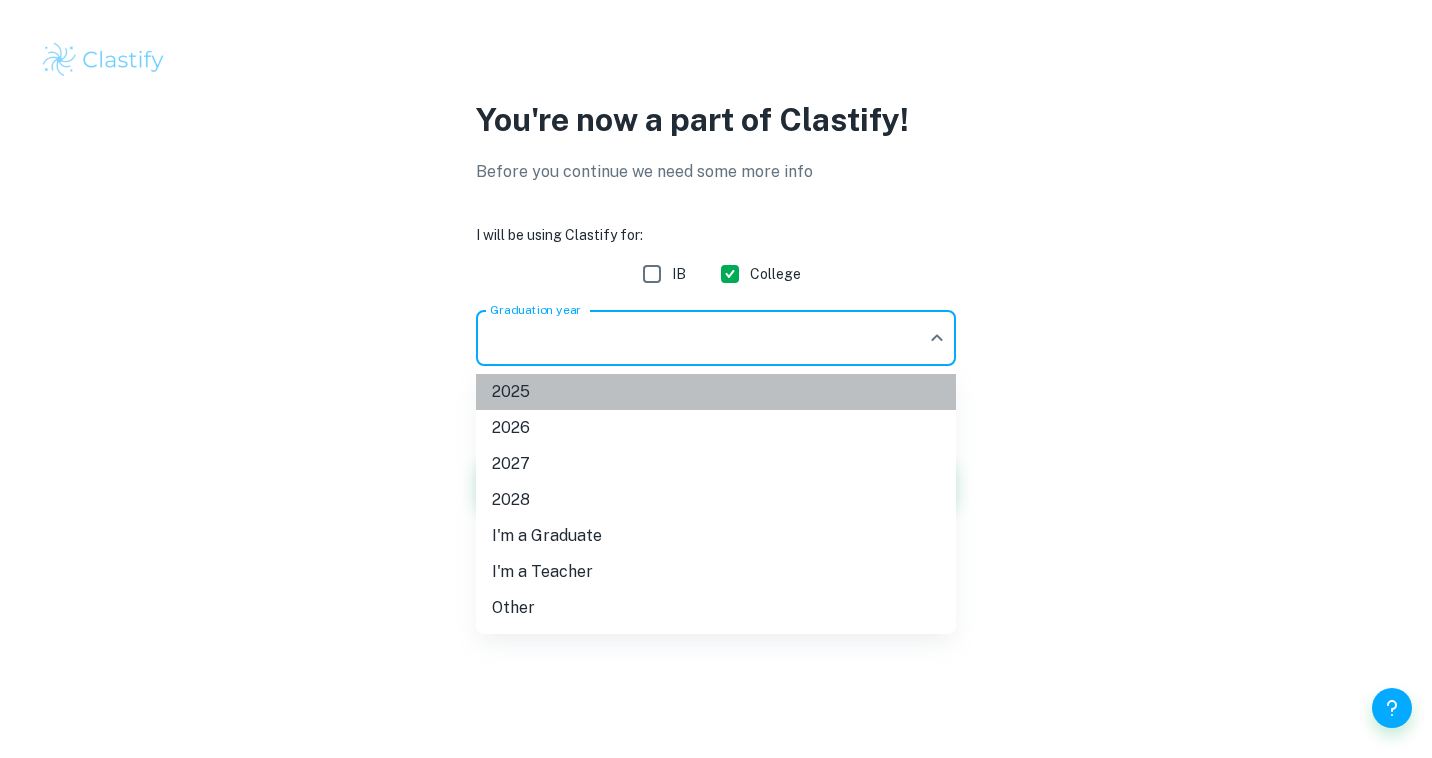 click on "2025" at bounding box center [716, 392] 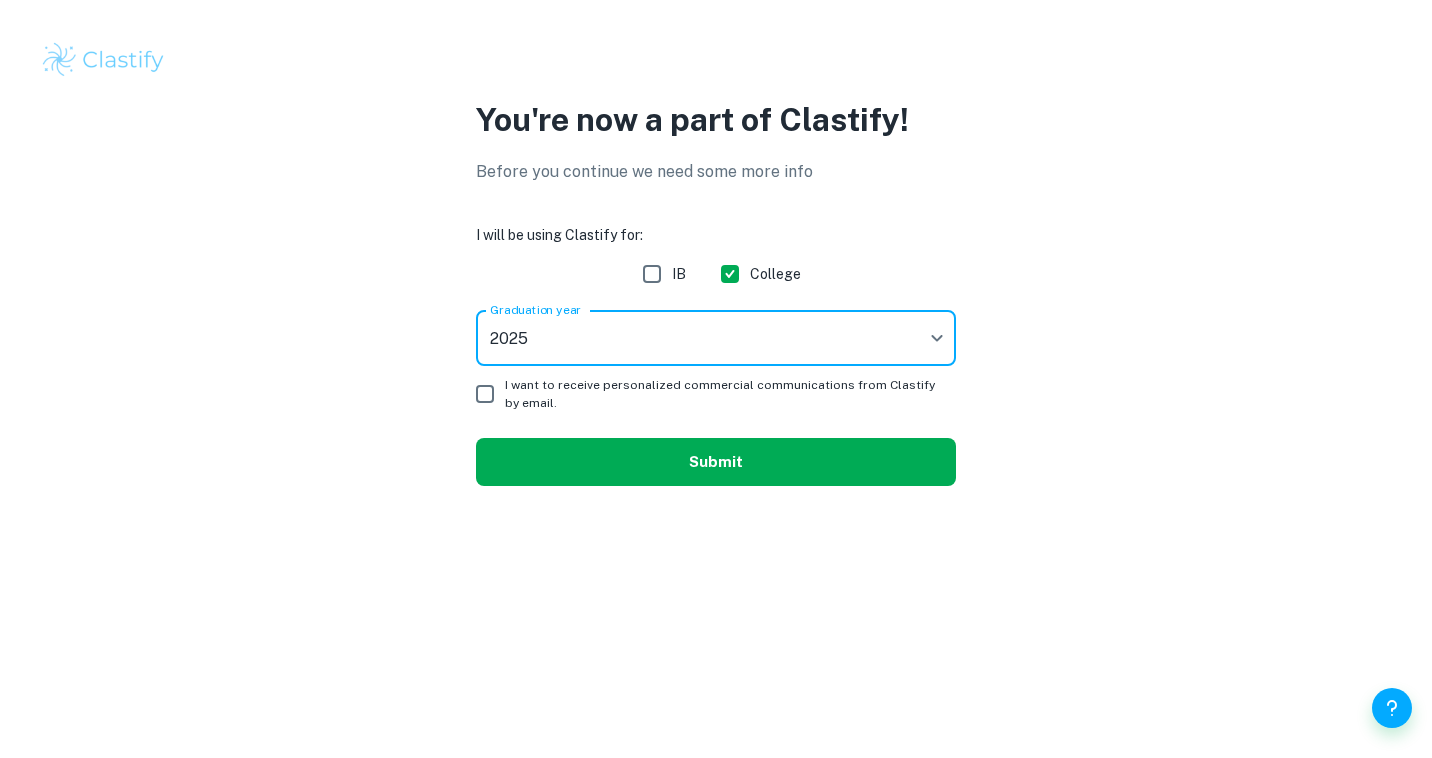 click on "Submit" at bounding box center (716, 462) 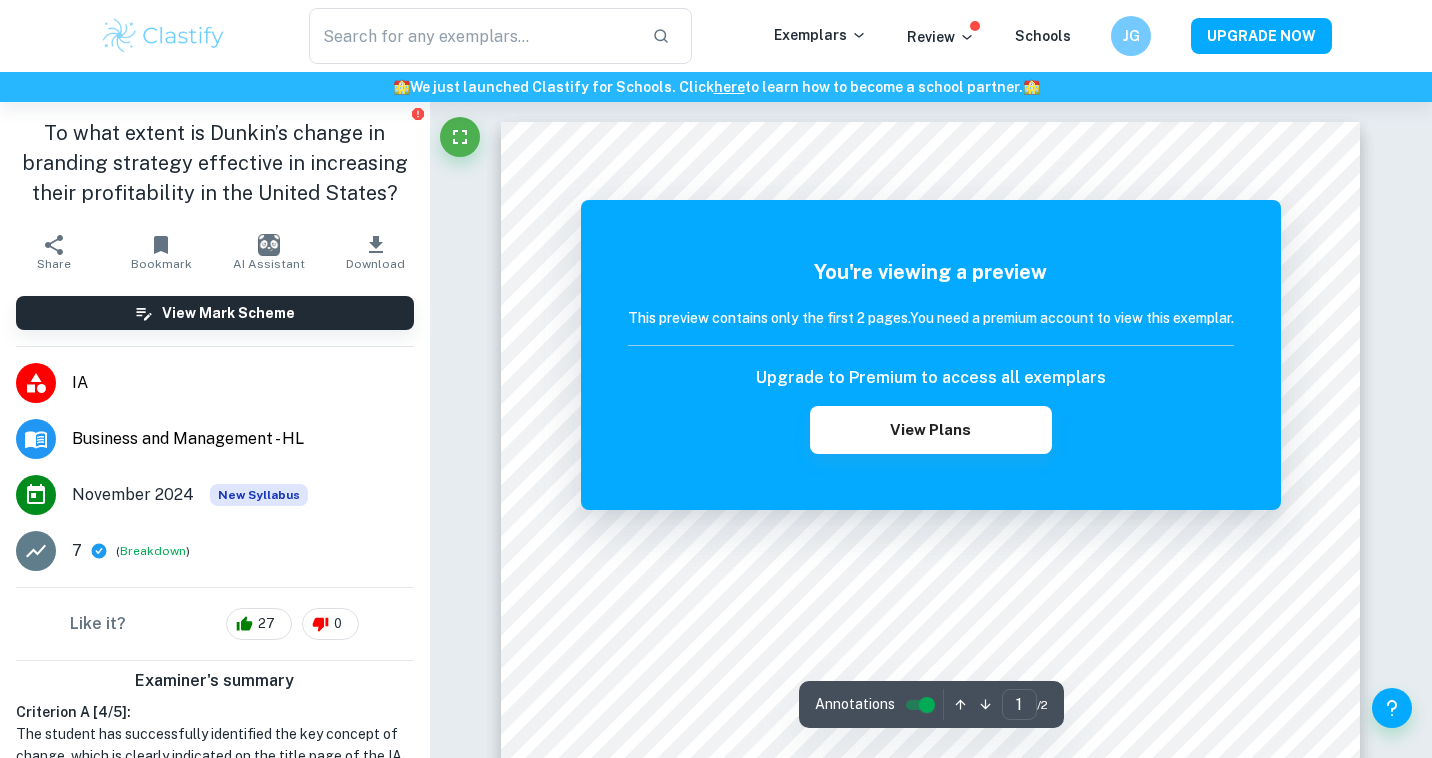 scroll, scrollTop: 35, scrollLeft: 0, axis: vertical 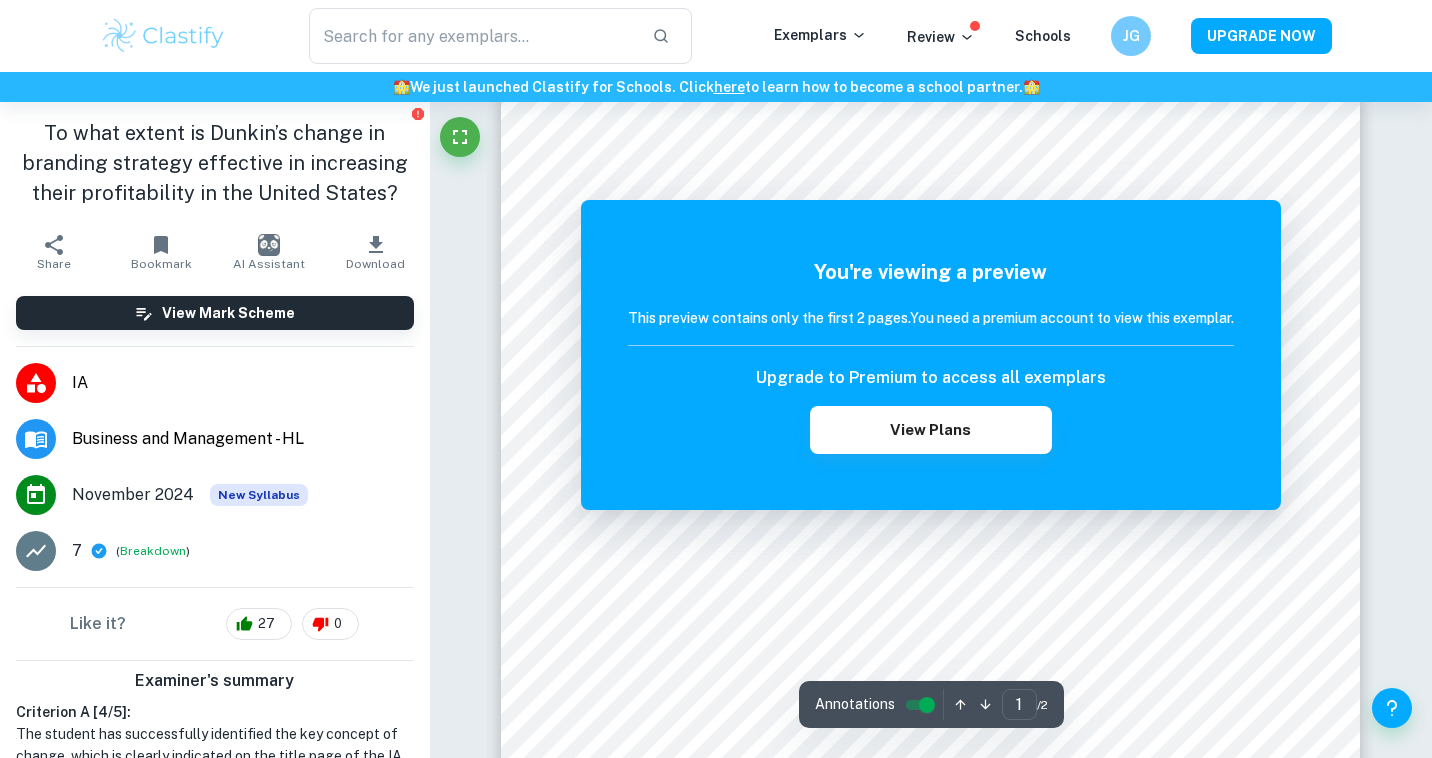 click 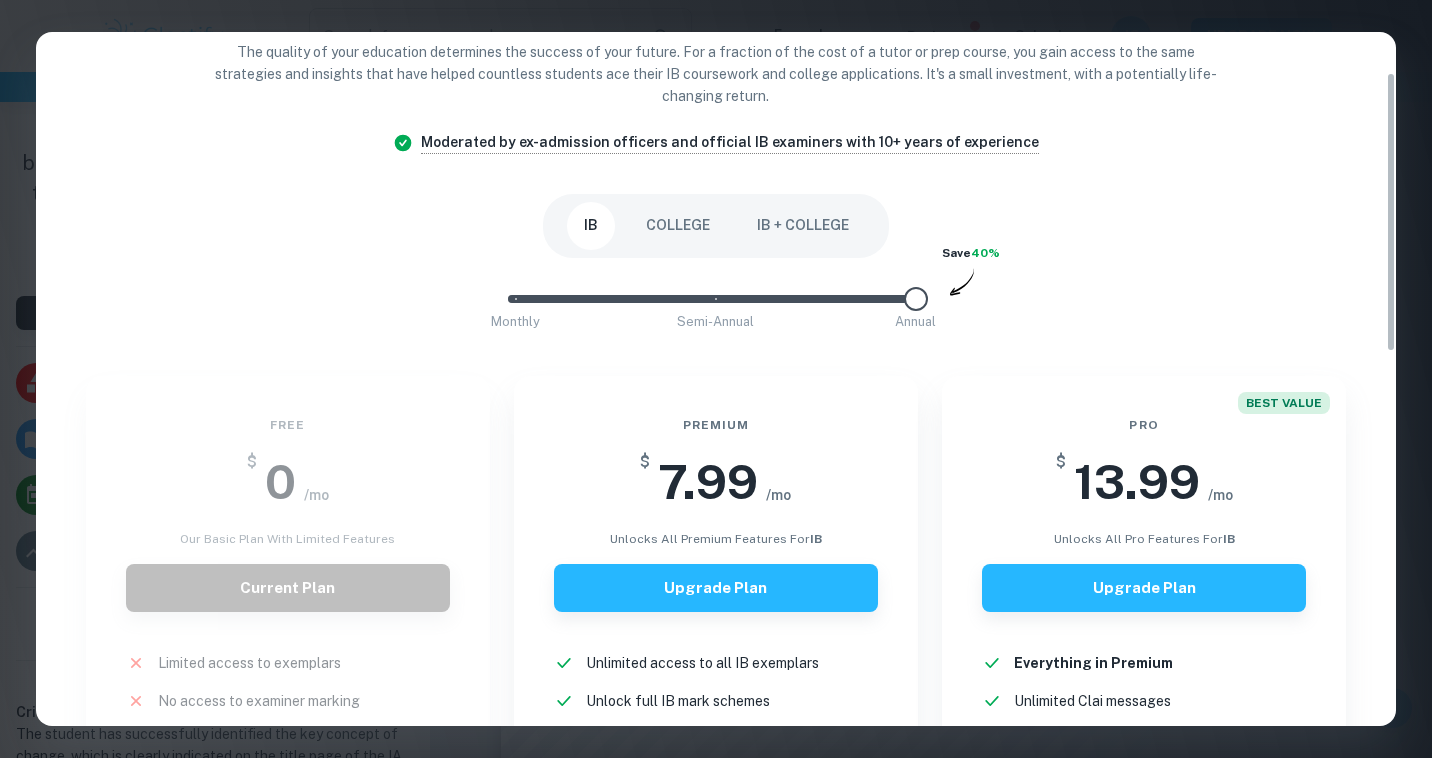 scroll, scrollTop: 95, scrollLeft: 0, axis: vertical 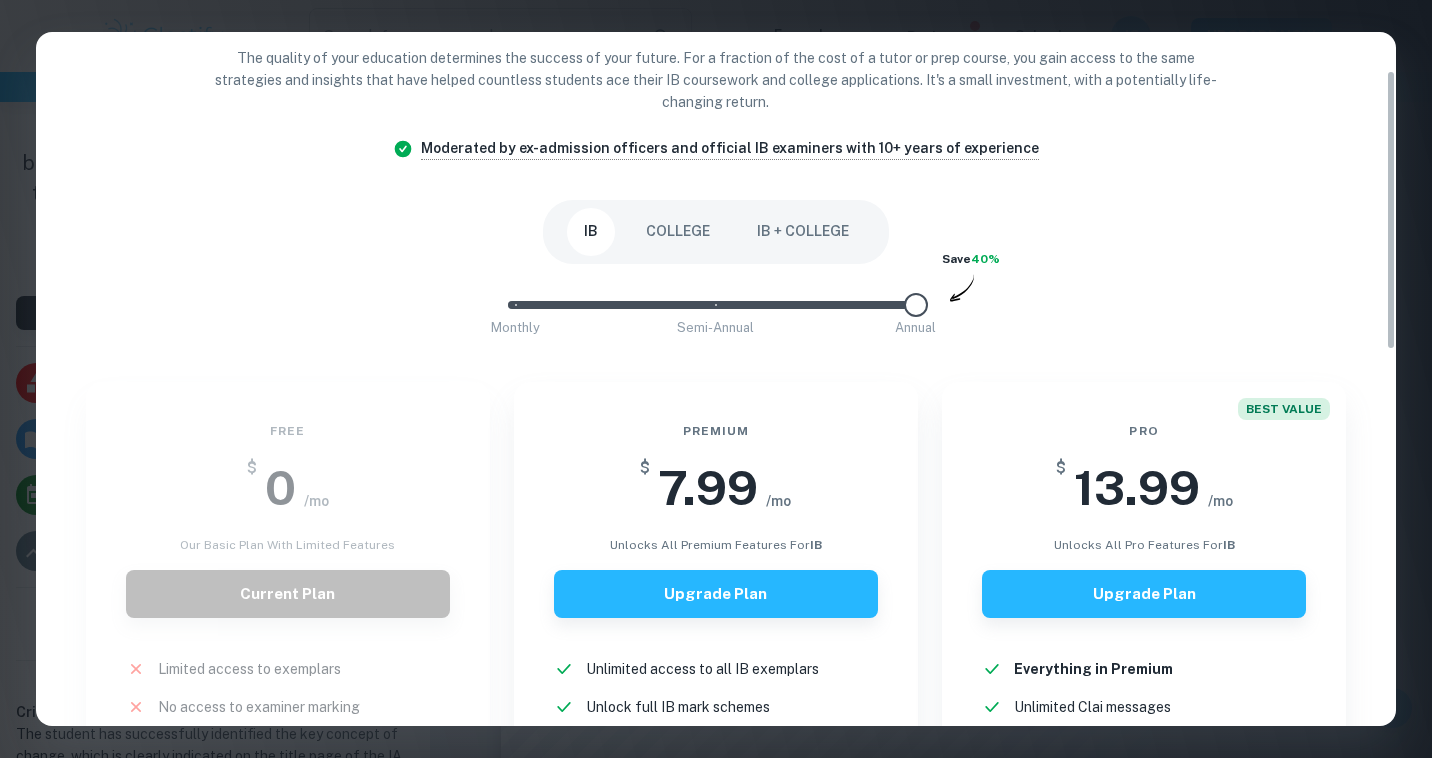 click on "COLLEGE" at bounding box center [678, 232] 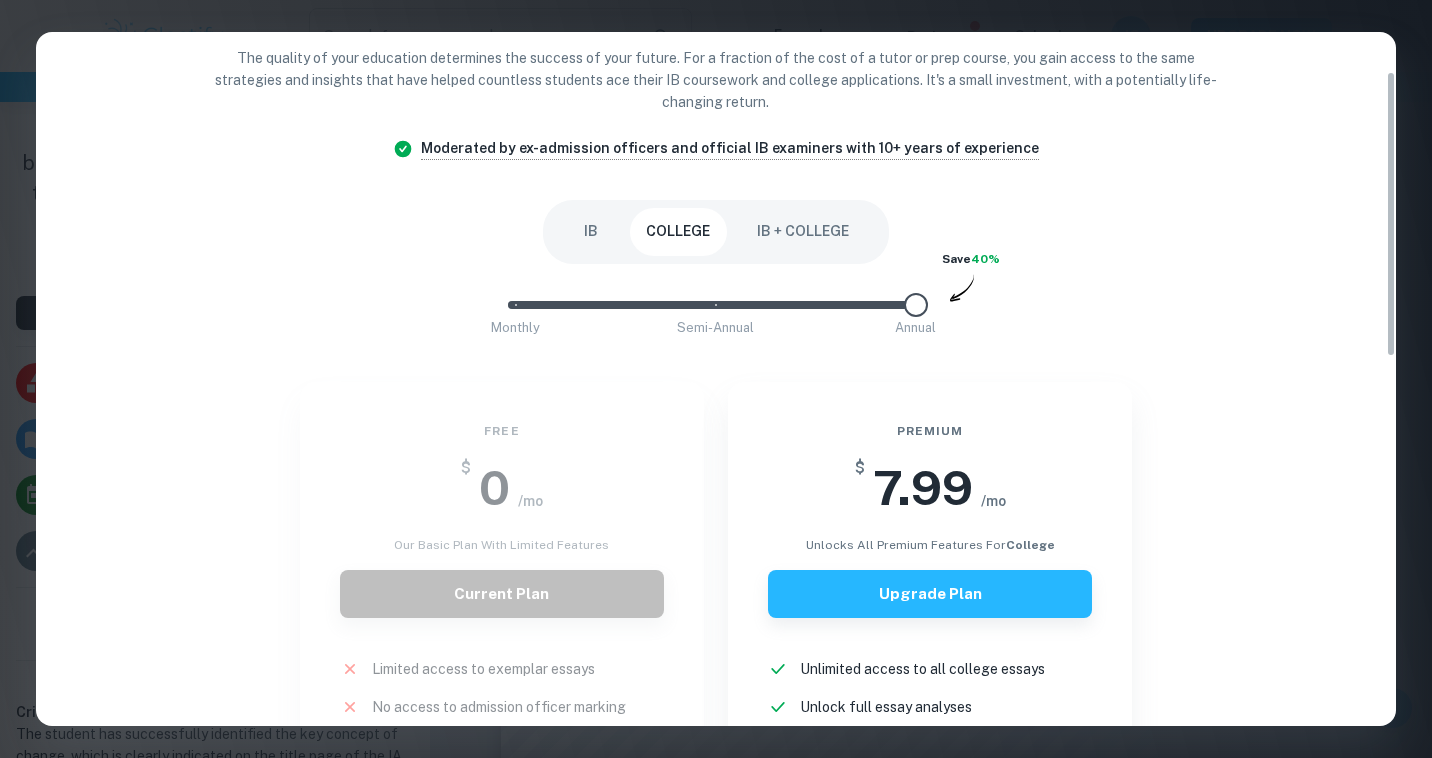 click on "Easily Ace Your IB Coursework & Crush College Essays with  Clastify Premium The quality of your education determines the success of your future. For a fraction of the cost of a tutor or prep course, you gain access to the same strategies and insights that have helped countless students ace their IB coursework and college applications. It's a small investment, with a potentially life-changing return. Moderated by ex-admission officers and official IB examiners with 10+ years of experience IB COLLEGE IB + COLLEGE Monthly Semi-Annual Annual Save  40% Free $ 0 /mo Our basic plan with limited features Current Plan Limited access to exemplar essays No access to admission officer marking Incomplete Applicant Profiles Ads New! Premium $ 7.99 /mo unlocks all premium features for  College Upgrade Plan Unlimited access to all college essays Unlock full essay analyses Full access to admission officer comments Access to entire Applicant Profiles Copy text from college essays No ads New! Others using Clastify Premium & Pro" at bounding box center [716, 379] 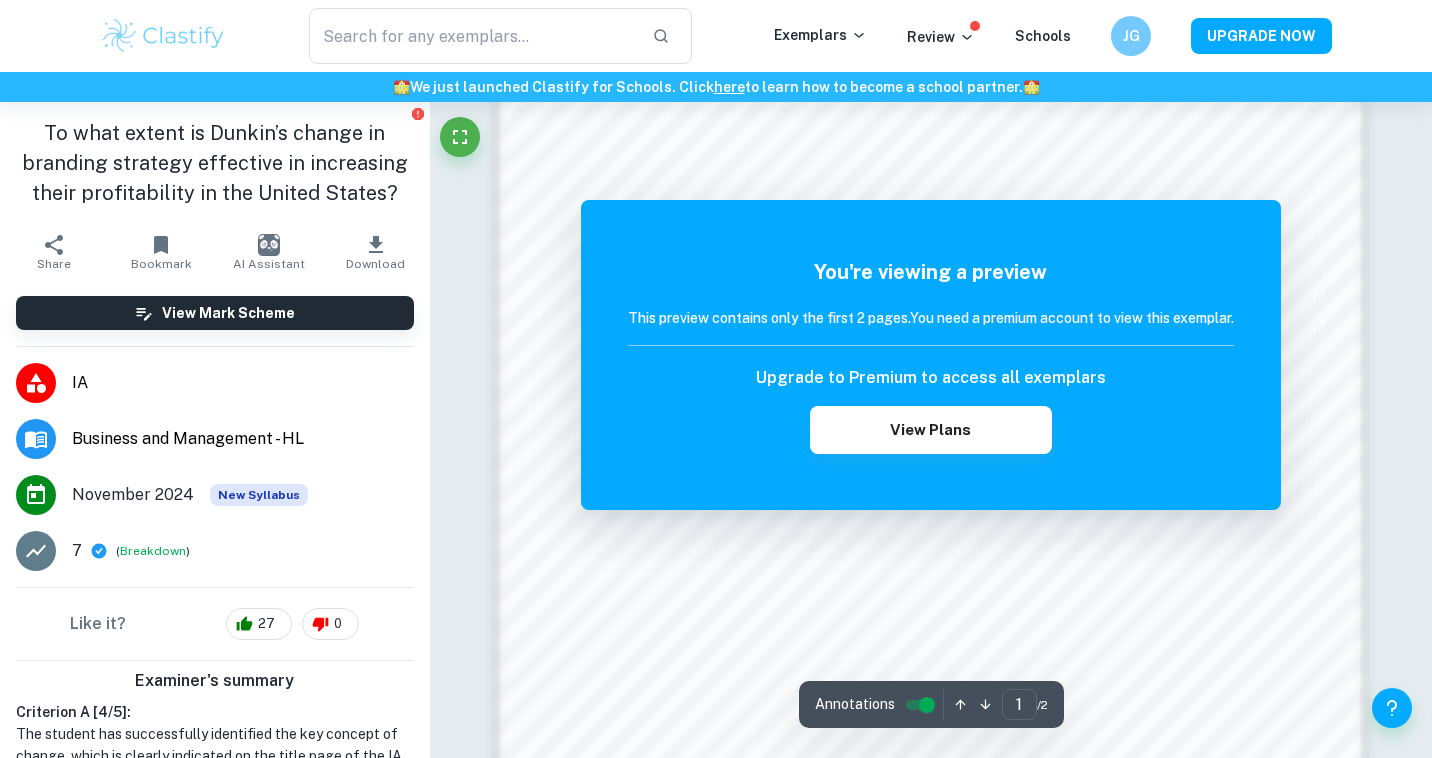 scroll, scrollTop: 1565, scrollLeft: 0, axis: vertical 